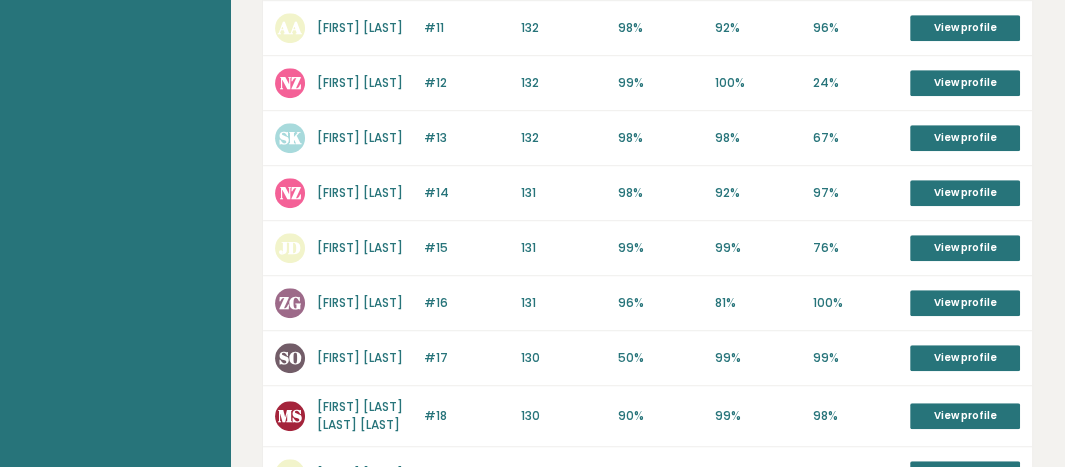 scroll, scrollTop: 662, scrollLeft: 0, axis: vertical 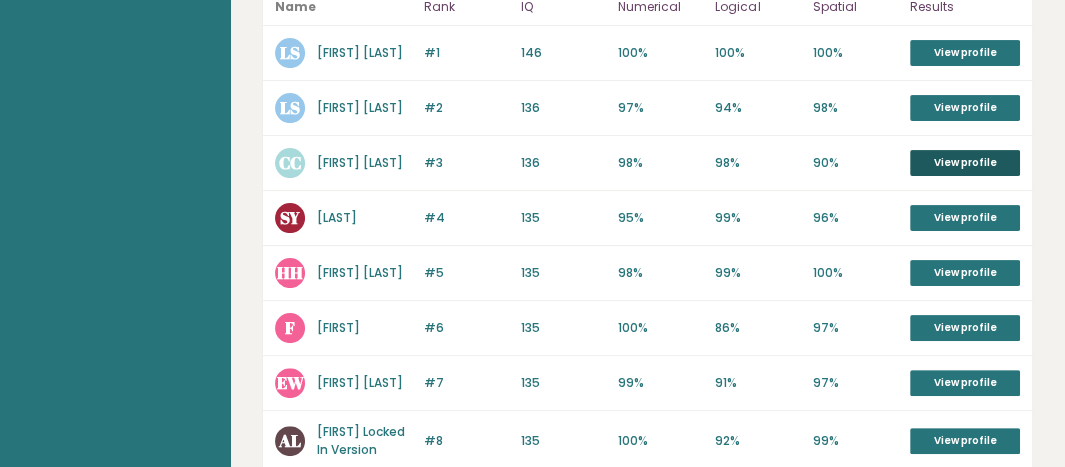 click on "View profile" at bounding box center (965, 163) 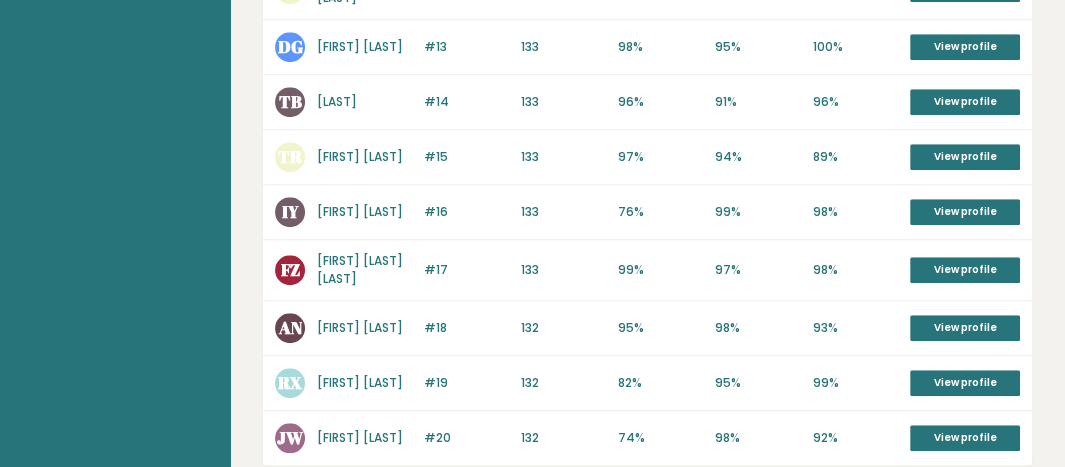 scroll, scrollTop: 1150, scrollLeft: 0, axis: vertical 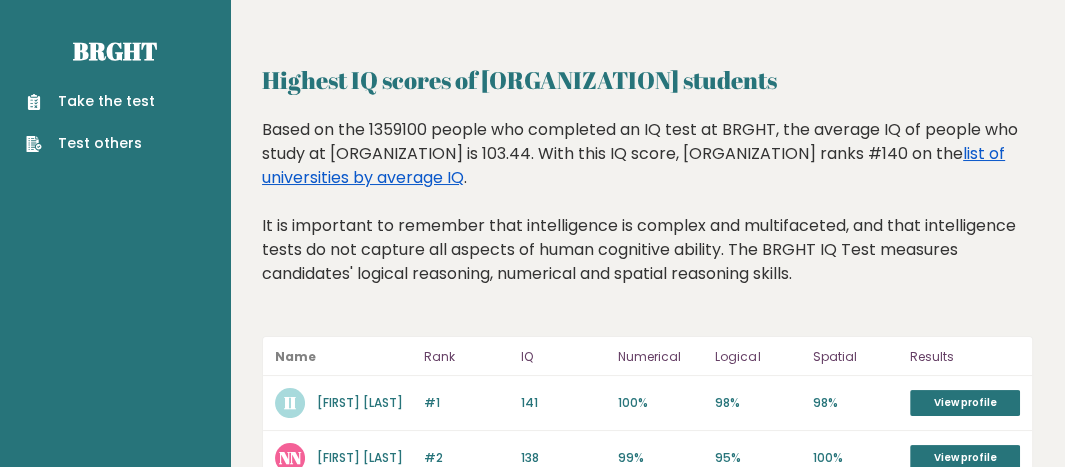 click on "list of universities by average IQ" at bounding box center [633, 165] 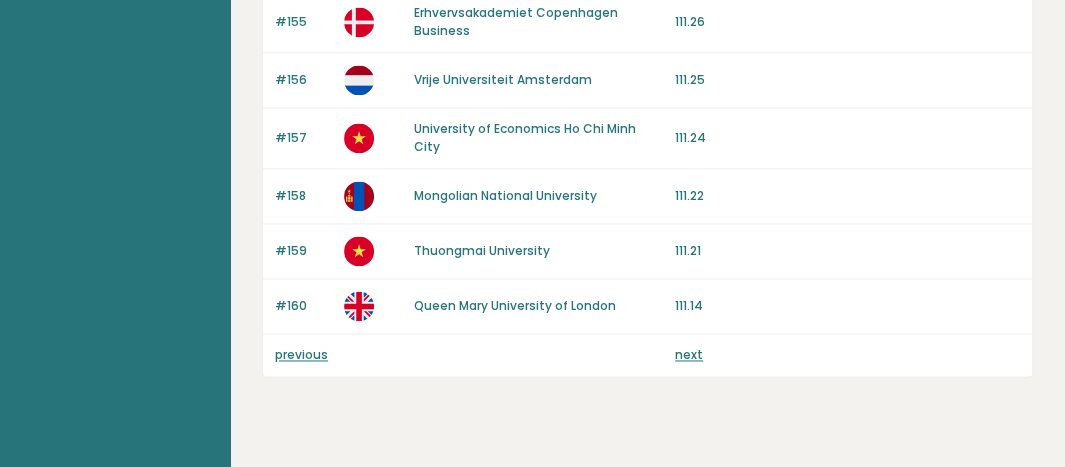 scroll, scrollTop: 2169, scrollLeft: 0, axis: vertical 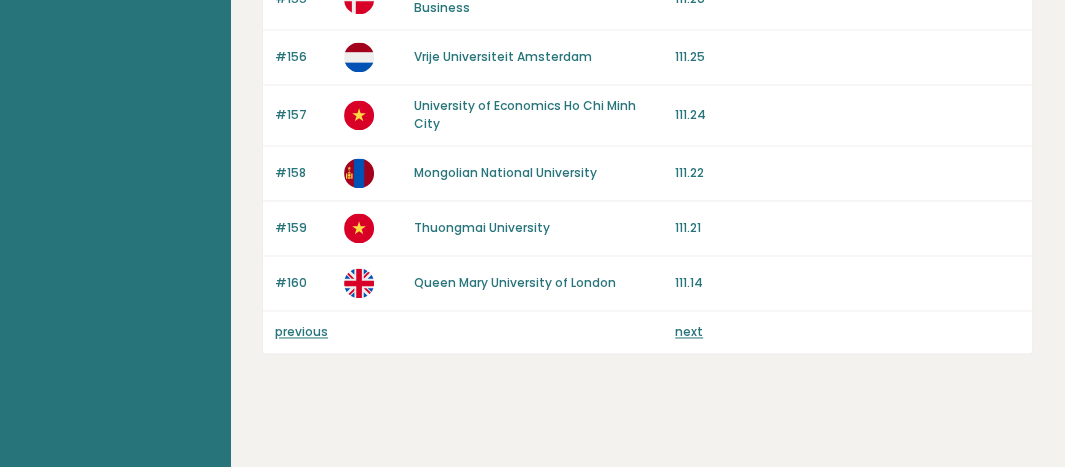 click on "next" at bounding box center (689, 331) 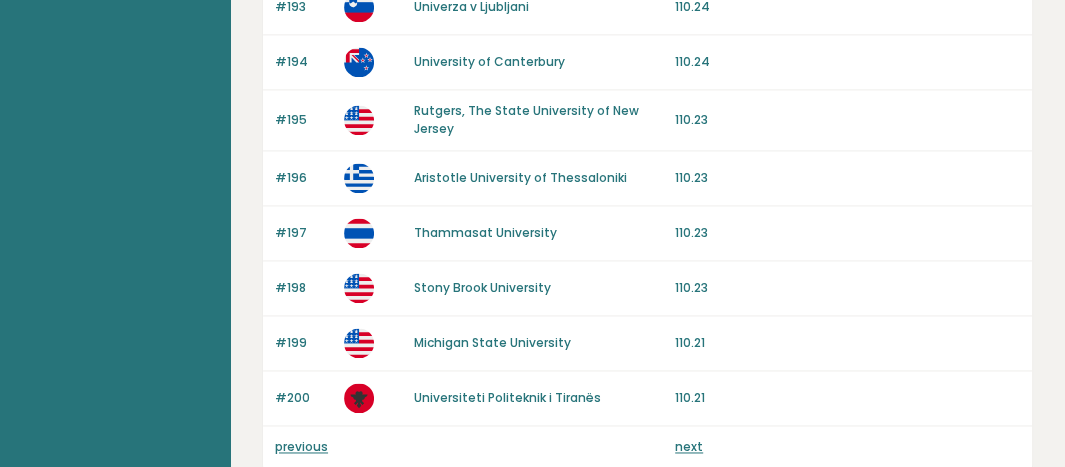 scroll, scrollTop: 2163, scrollLeft: 0, axis: vertical 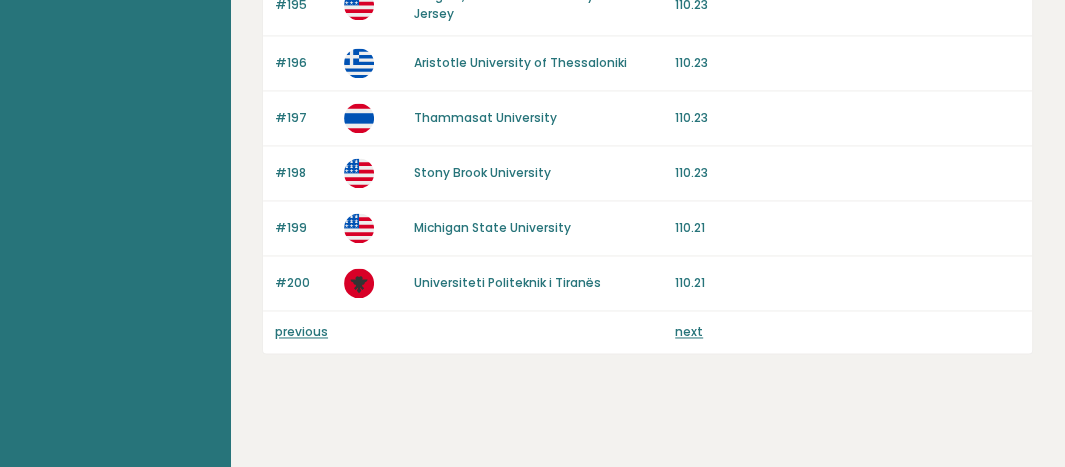 click on "next" at bounding box center (689, 331) 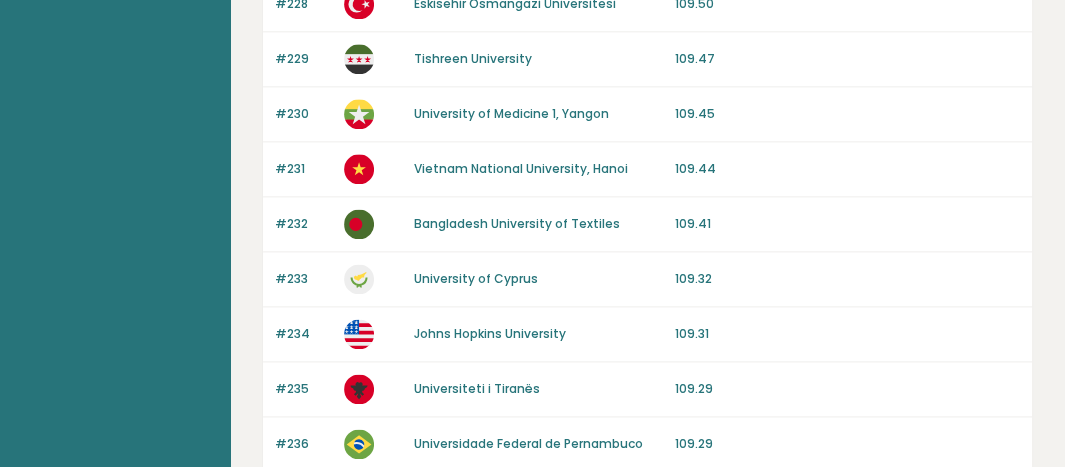 scroll, scrollTop: 2187, scrollLeft: 0, axis: vertical 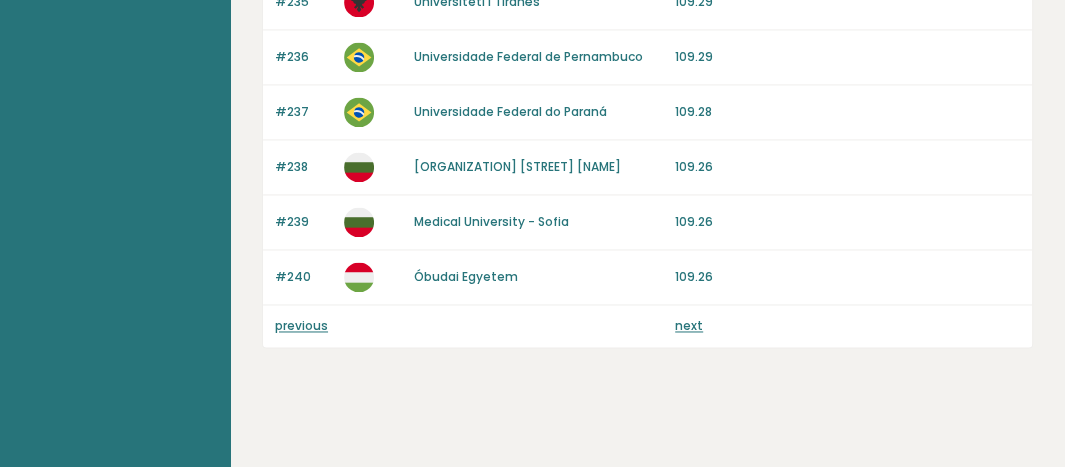 click on "next" at bounding box center [689, 325] 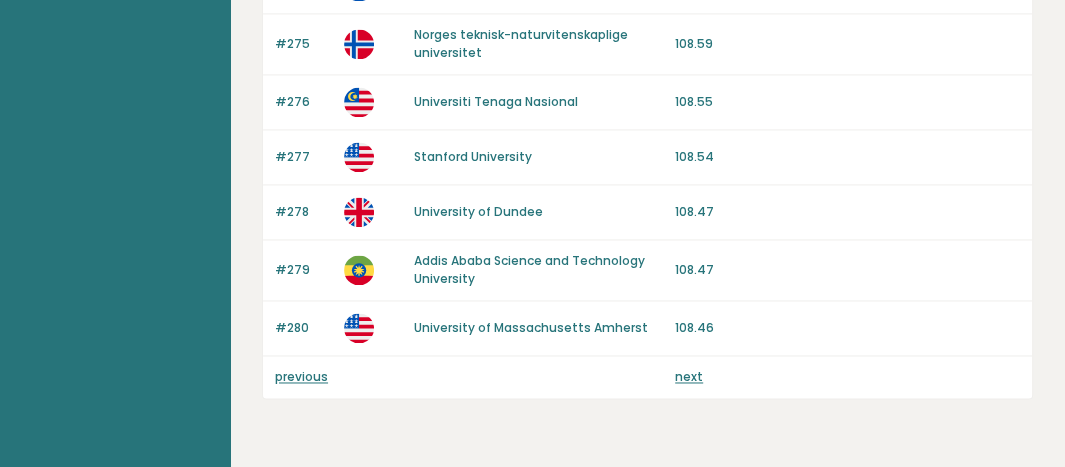 scroll, scrollTop: 2199, scrollLeft: 0, axis: vertical 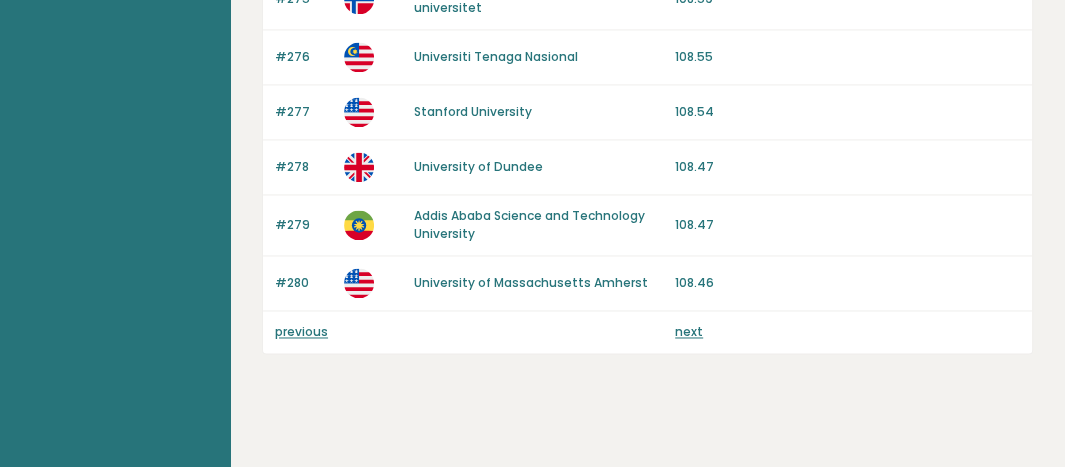 click on "next" at bounding box center [689, 331] 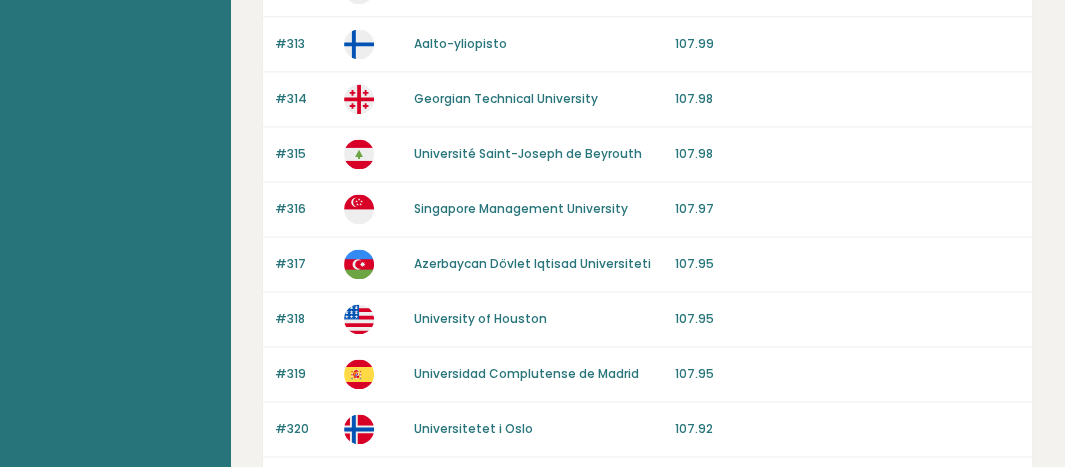 scroll, scrollTop: 2157, scrollLeft: 0, axis: vertical 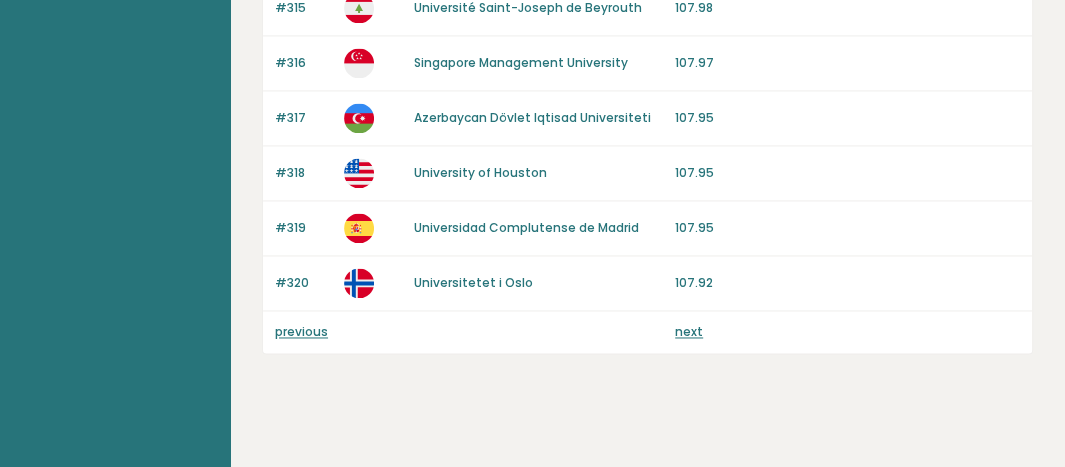click on "next" at bounding box center (689, 331) 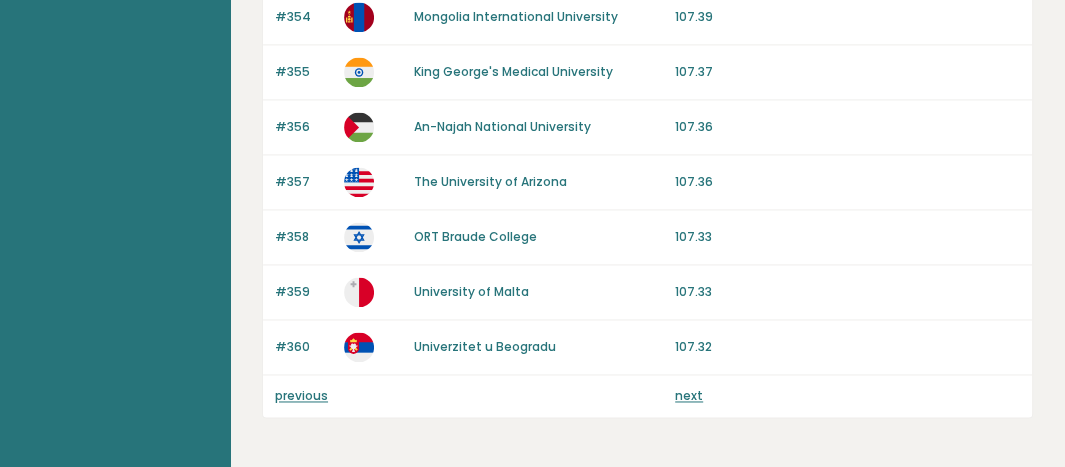scroll, scrollTop: 2175, scrollLeft: 0, axis: vertical 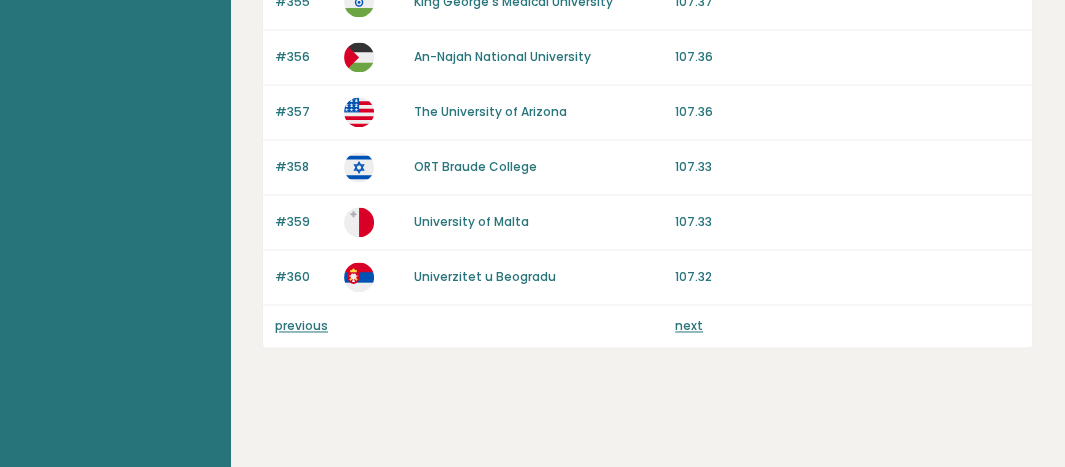 click on "next" at bounding box center [689, 325] 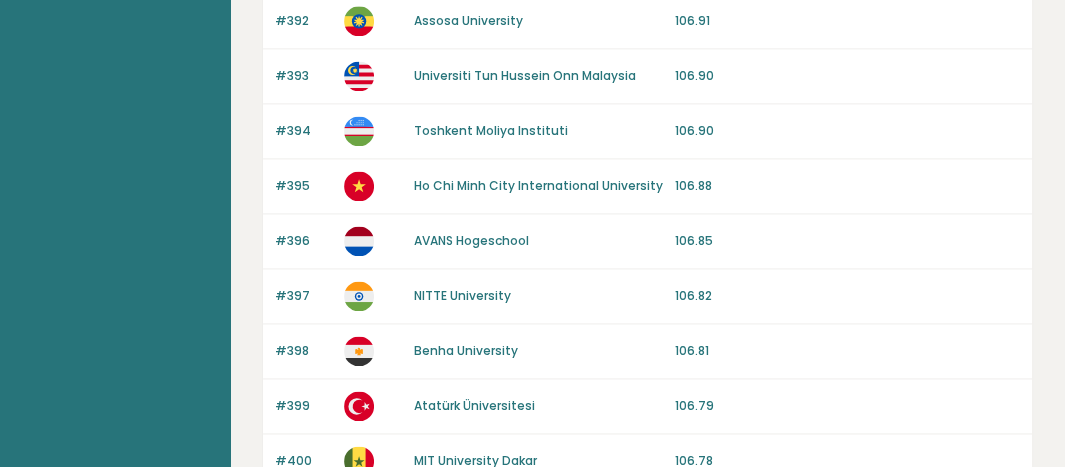 scroll, scrollTop: 1763, scrollLeft: 0, axis: vertical 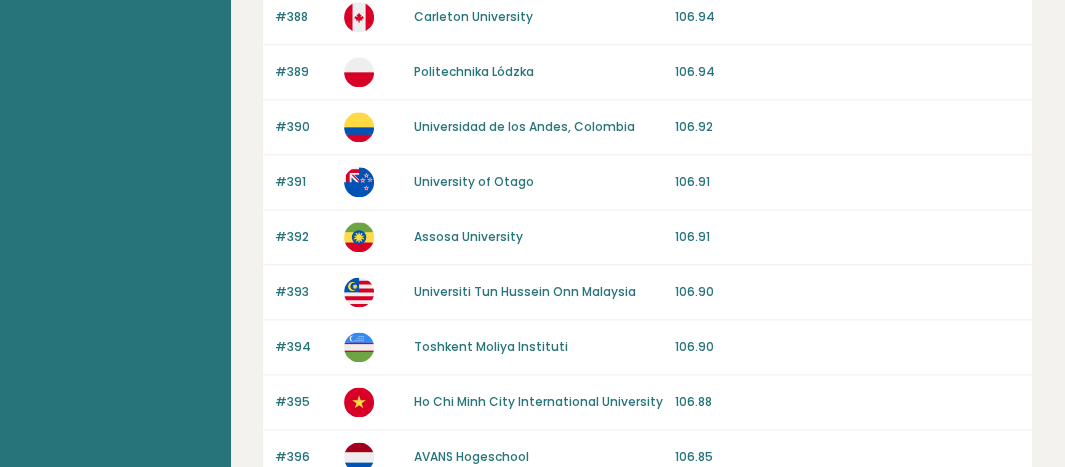 click on "Universiti Tun Hussein Onn Malaysia" at bounding box center (525, 291) 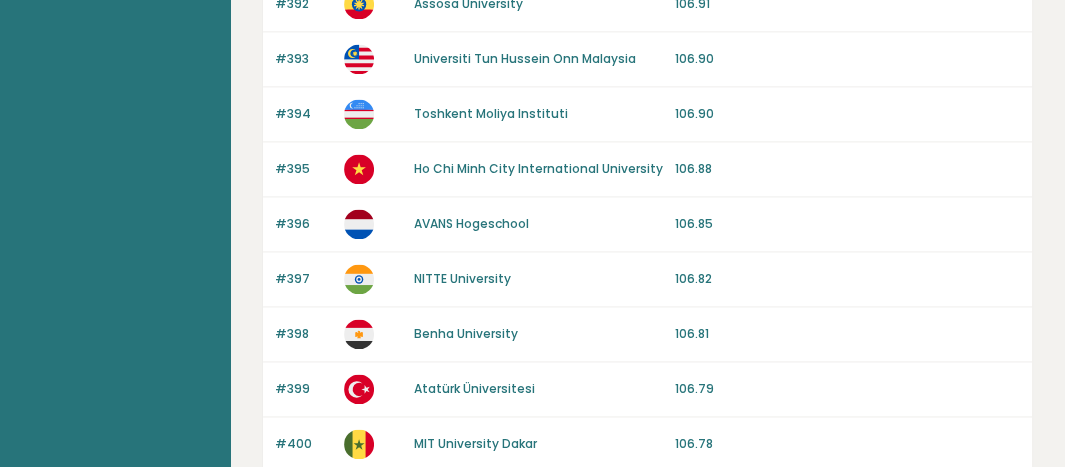 scroll, scrollTop: 2163, scrollLeft: 0, axis: vertical 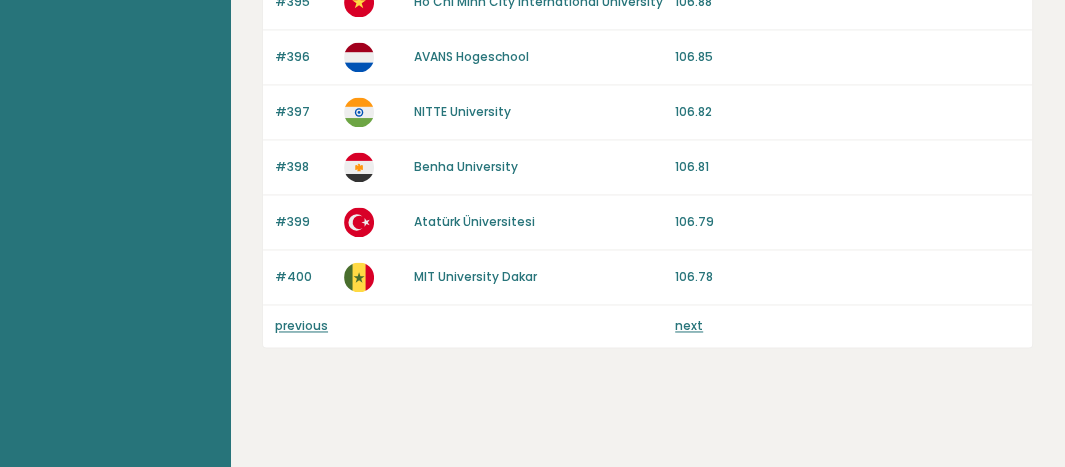 click on "next" at bounding box center [689, 325] 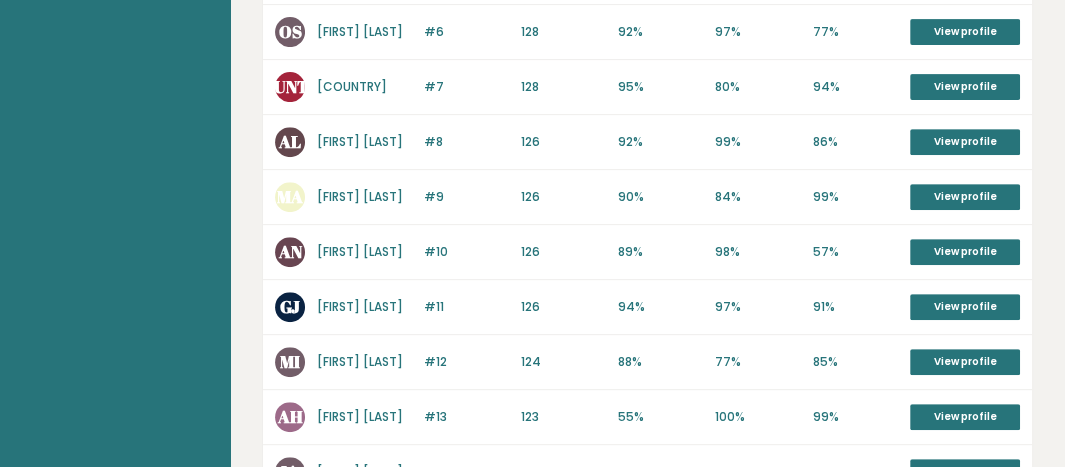 scroll, scrollTop: 496, scrollLeft: 0, axis: vertical 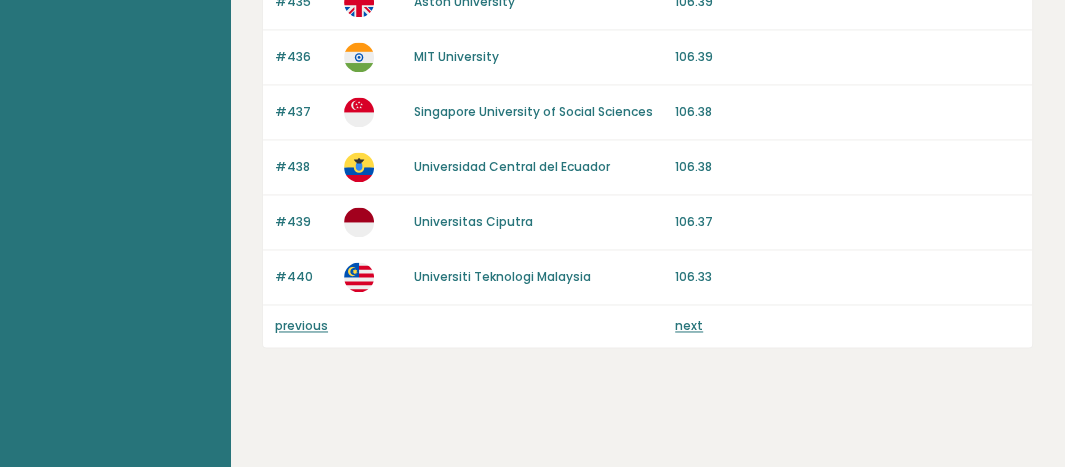 click on "Universiti Teknologi Malaysia" at bounding box center [502, 276] 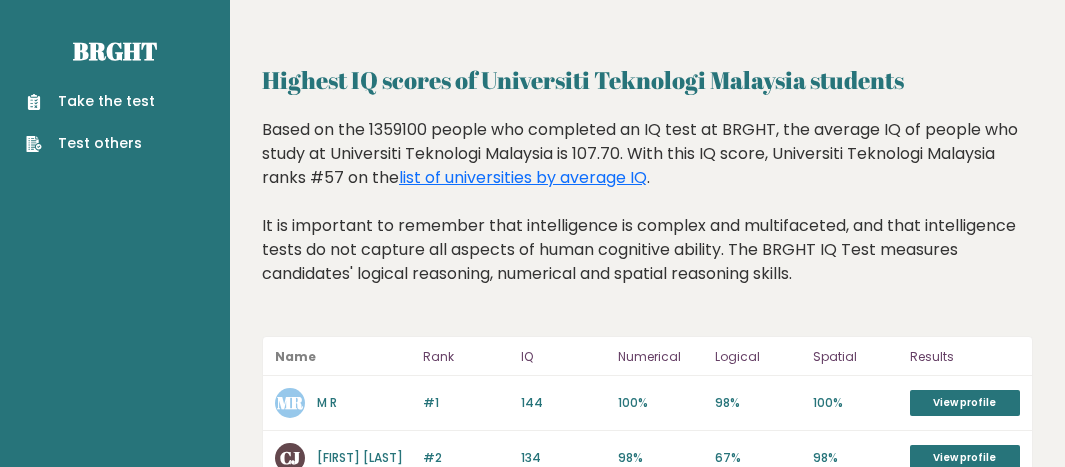scroll, scrollTop: 200, scrollLeft: 0, axis: vertical 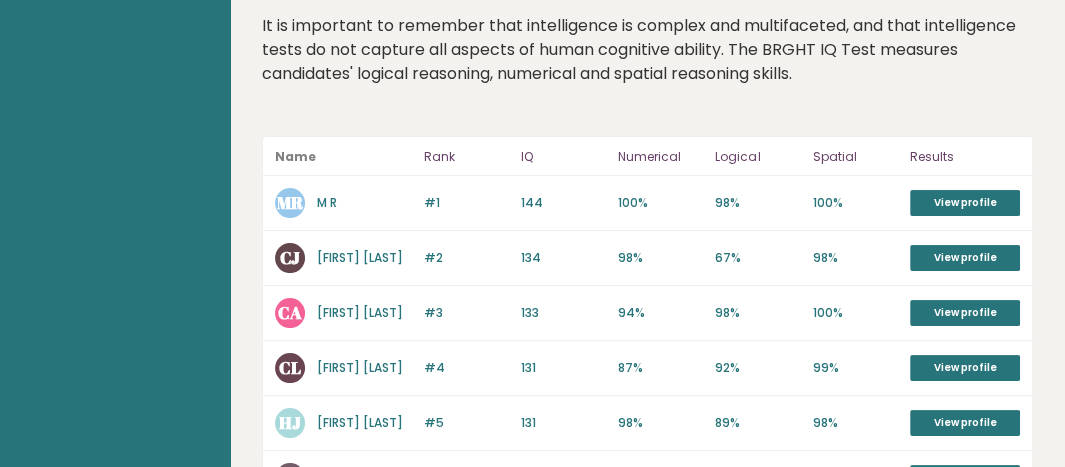 click on "M R" at bounding box center (327, 202) 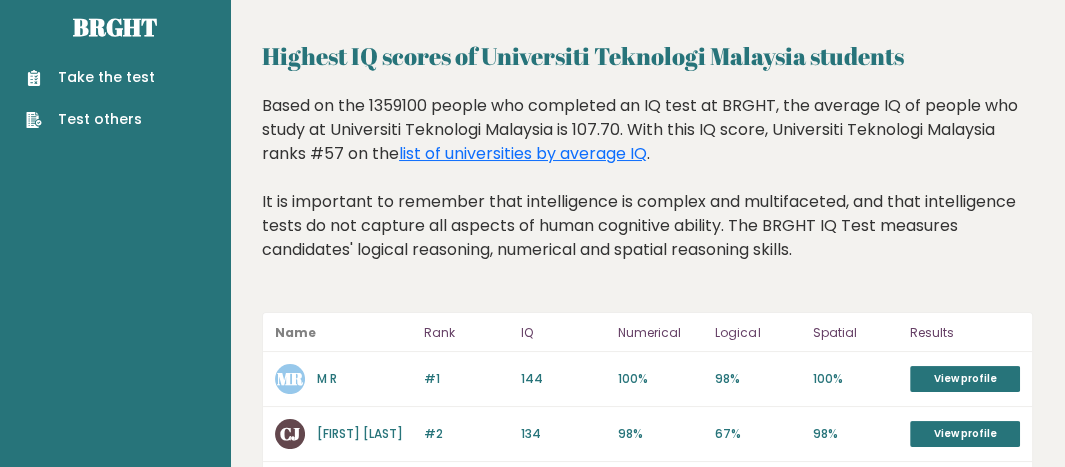 scroll, scrollTop: 0, scrollLeft: 0, axis: both 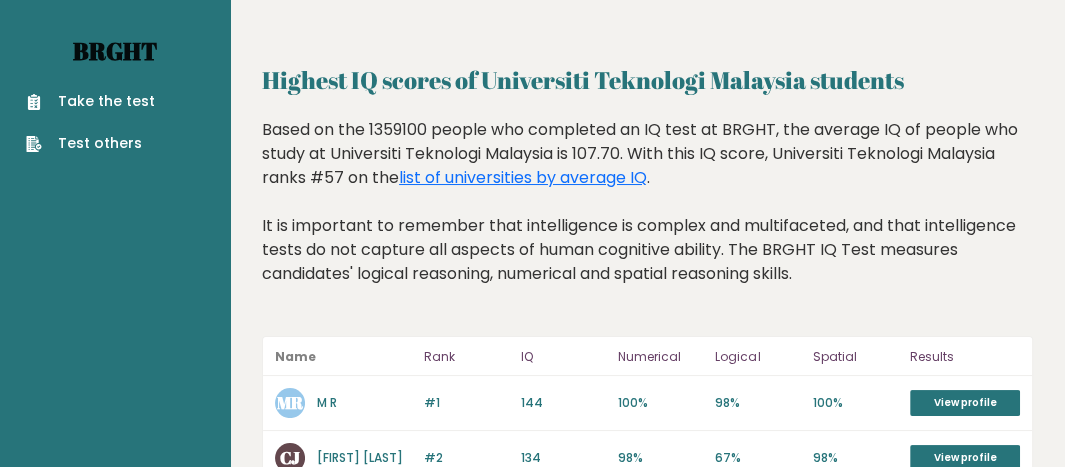 click on "Brght" at bounding box center [115, 51] 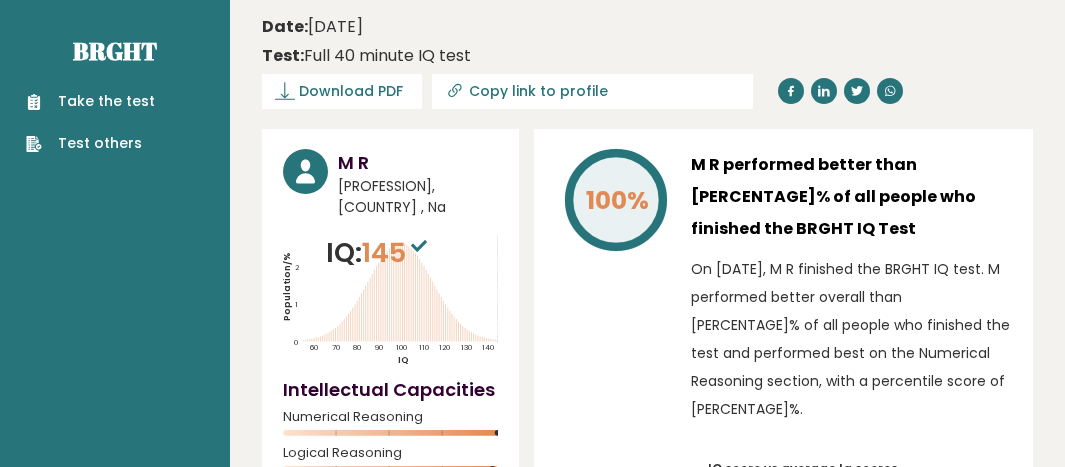 scroll, scrollTop: 0, scrollLeft: 0, axis: both 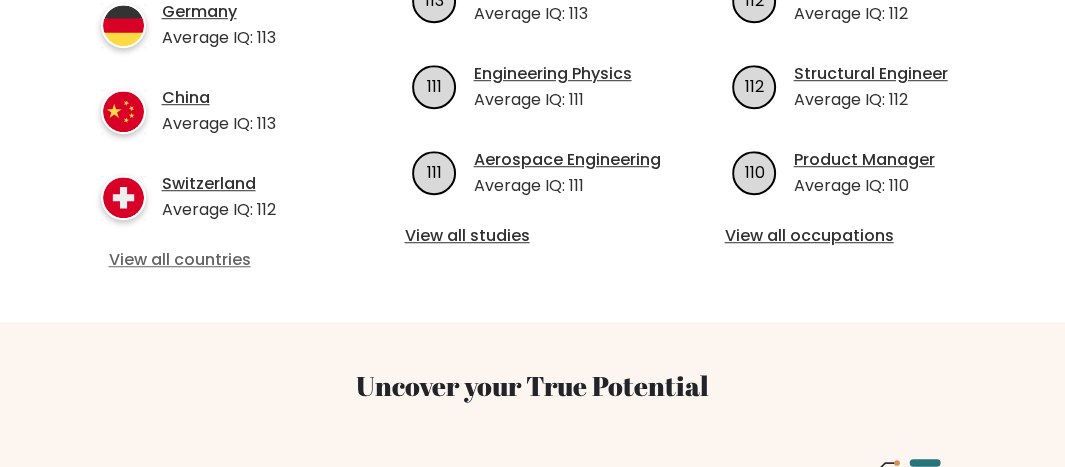 click on "View all countries" at bounding box center [213, 260] 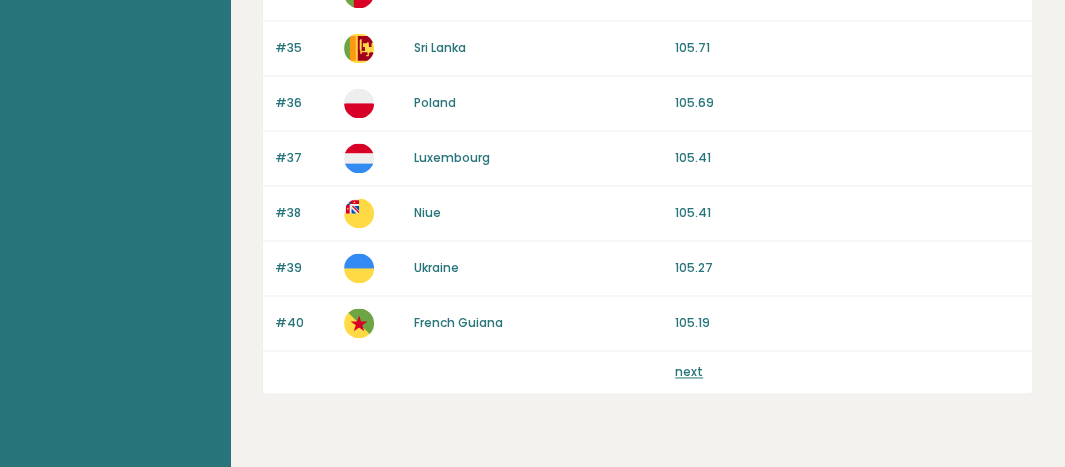 scroll, scrollTop: 2100, scrollLeft: 0, axis: vertical 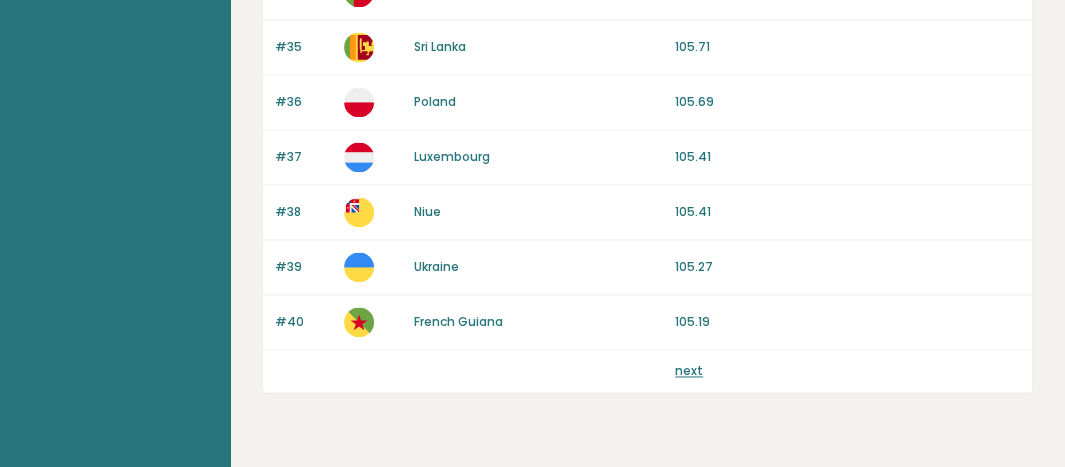 click on "next" at bounding box center [689, 370] 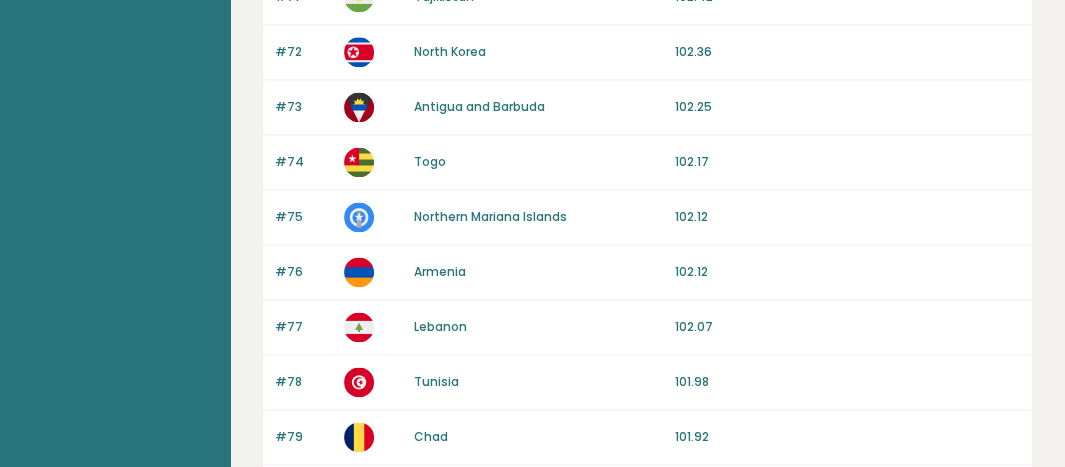 scroll, scrollTop: 2145, scrollLeft: 0, axis: vertical 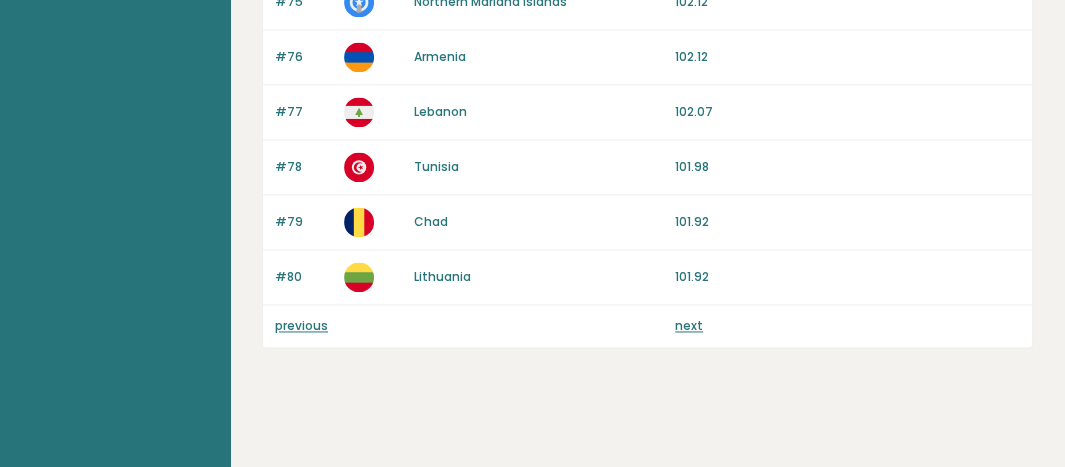 click on "next" at bounding box center [689, 325] 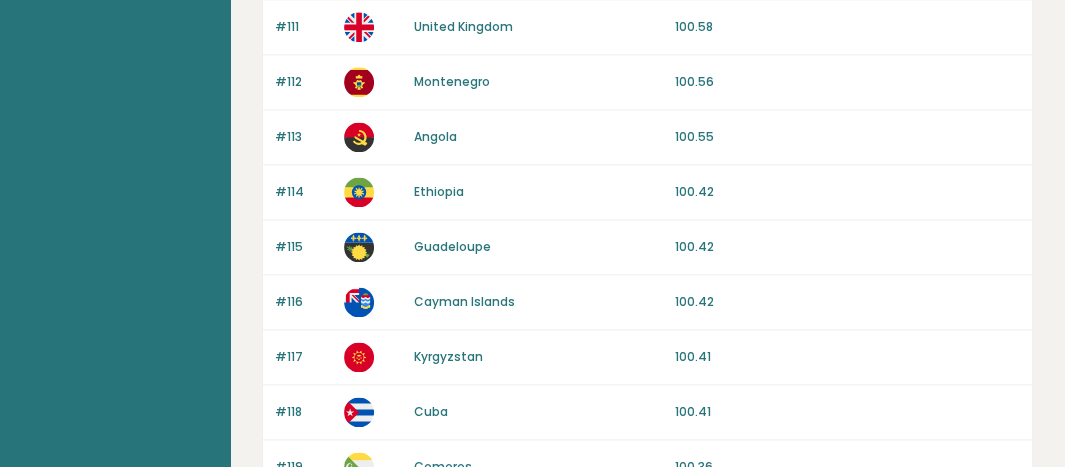 scroll, scrollTop: 2145, scrollLeft: 0, axis: vertical 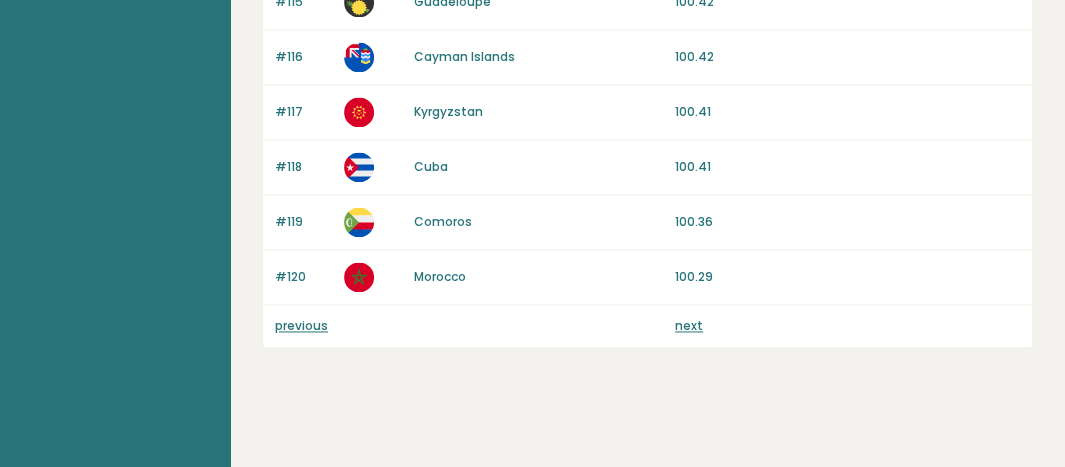 click on "previous" at bounding box center [301, 325] 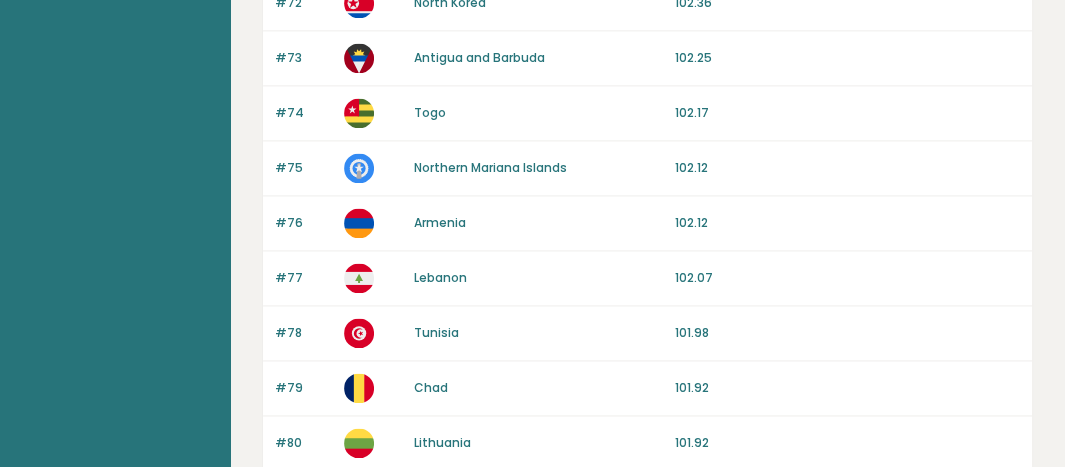 scroll, scrollTop: 2145, scrollLeft: 0, axis: vertical 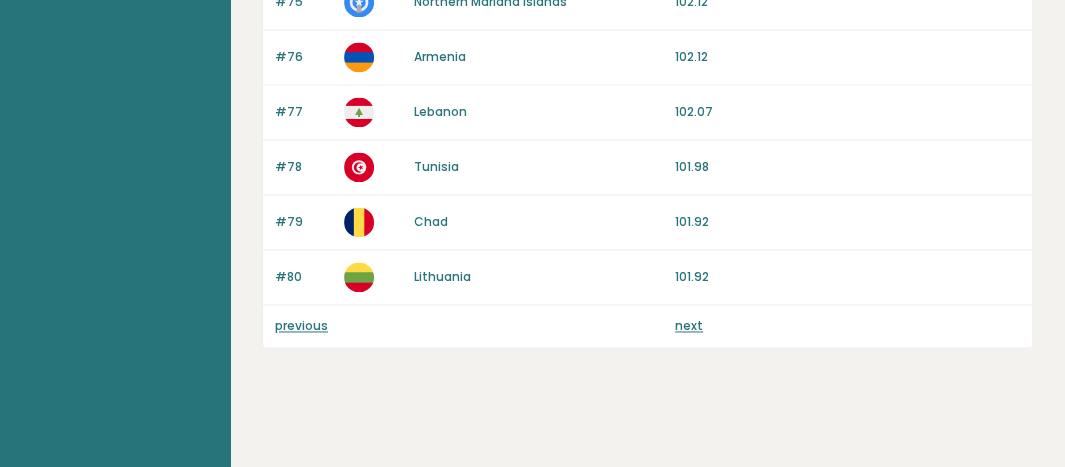 click on "next" at bounding box center [689, 325] 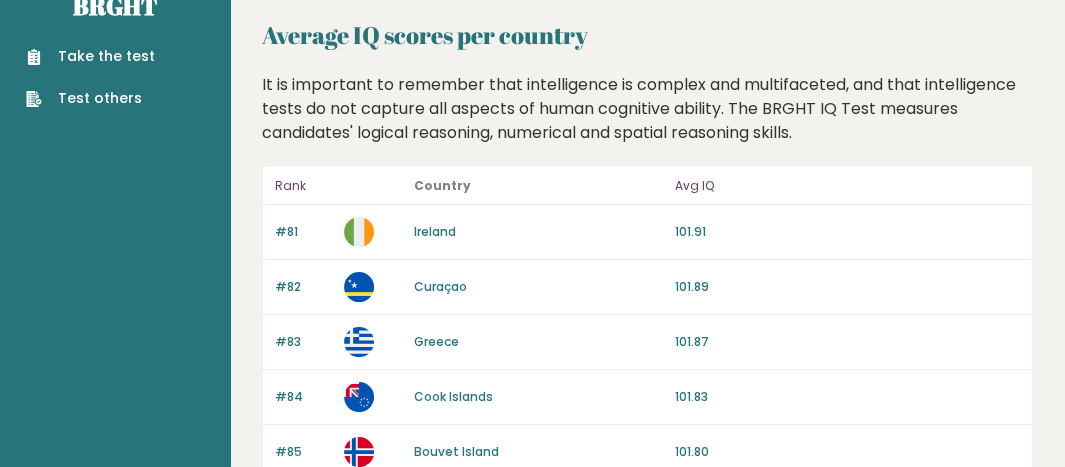 scroll, scrollTop: 15, scrollLeft: 0, axis: vertical 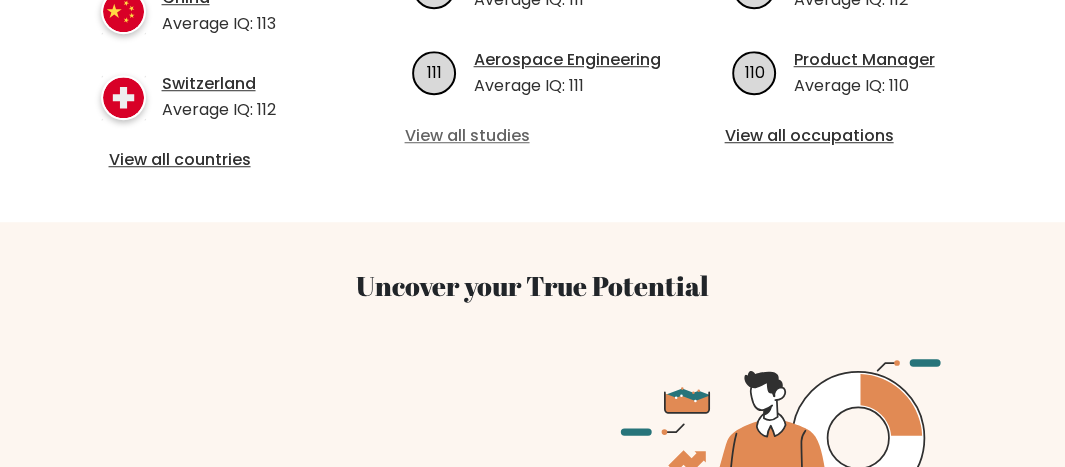 click on "View all studies" at bounding box center [532, 136] 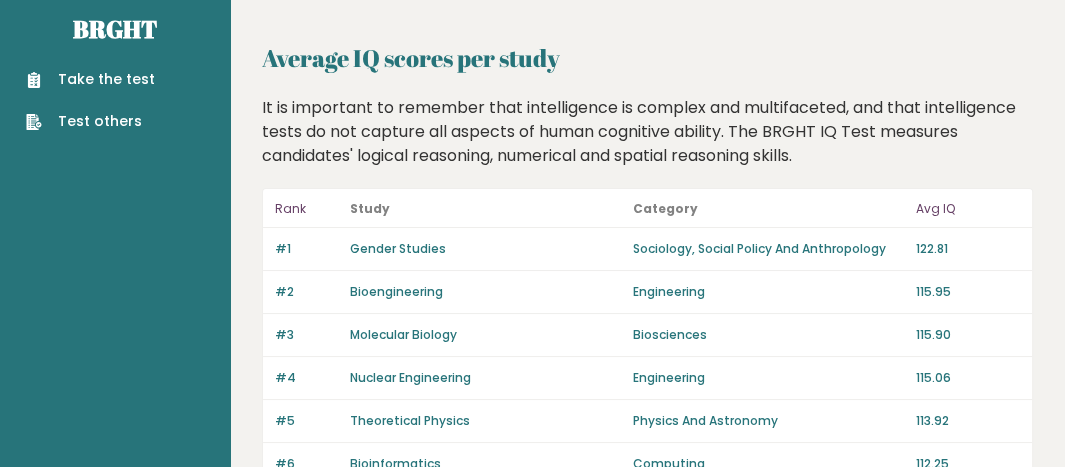 scroll, scrollTop: 0, scrollLeft: 0, axis: both 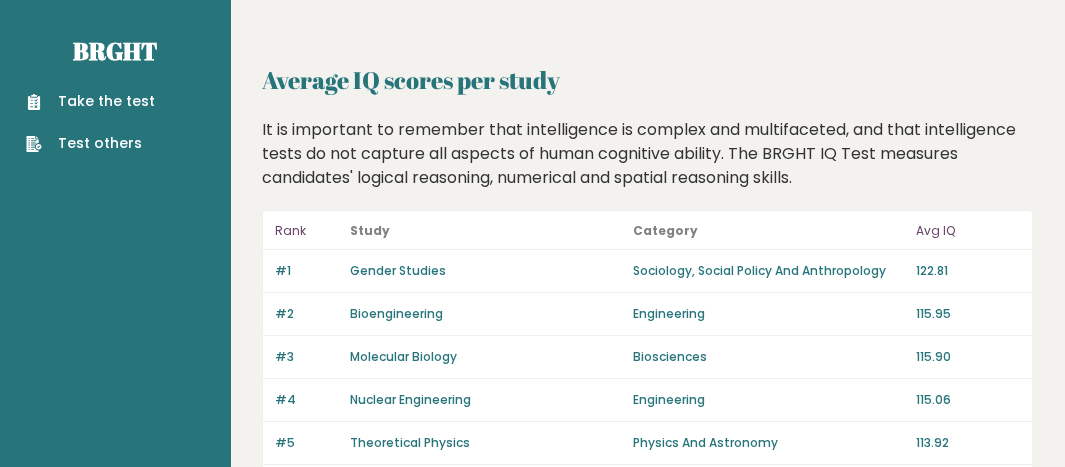 click on "Study" at bounding box center (370, 230) 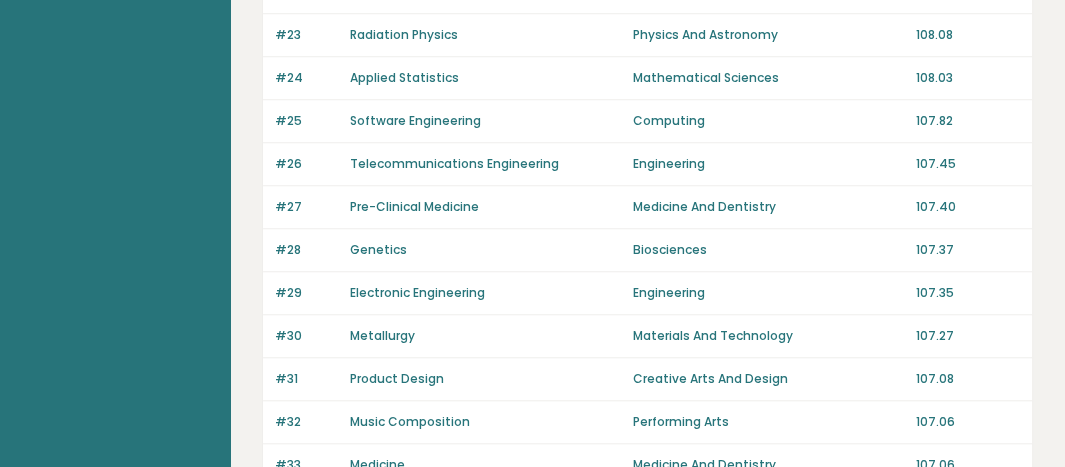 scroll, scrollTop: 1665, scrollLeft: 0, axis: vertical 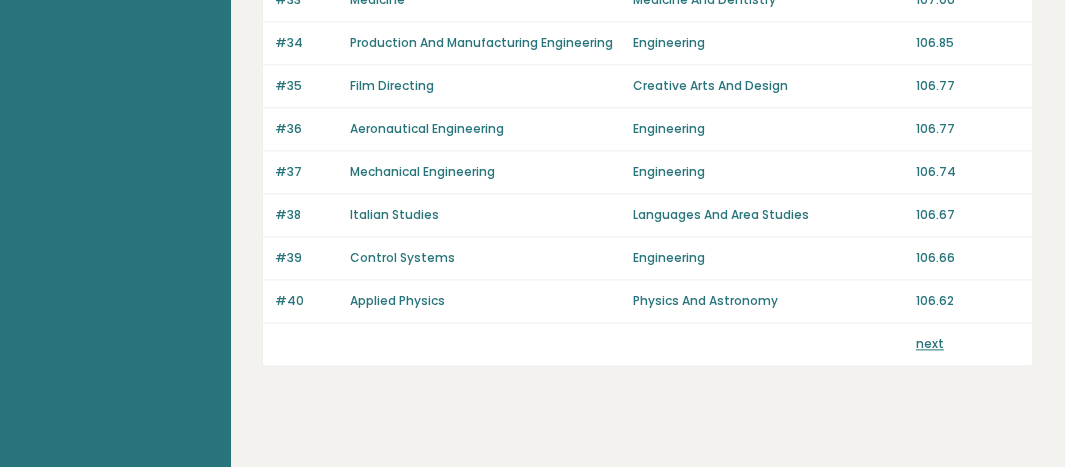 click on "next" at bounding box center [930, 343] 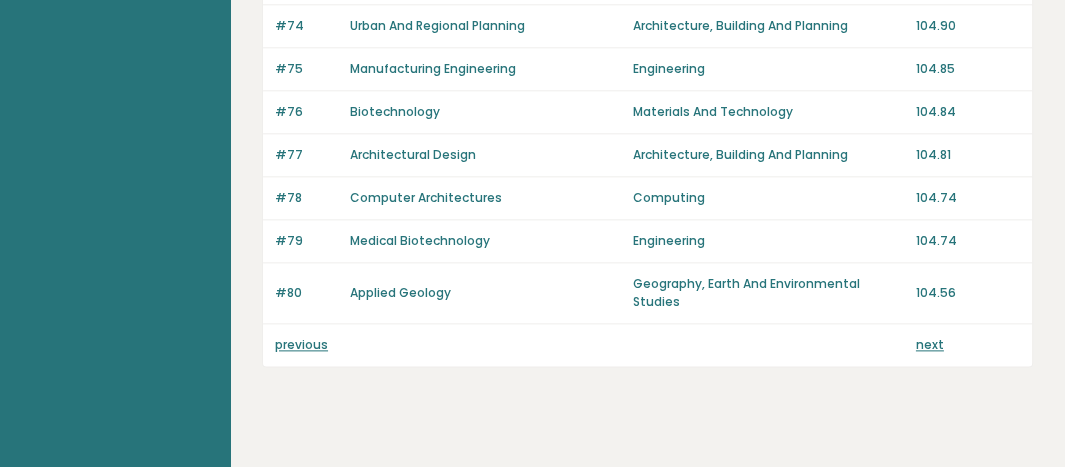 scroll, scrollTop: 1665, scrollLeft: 0, axis: vertical 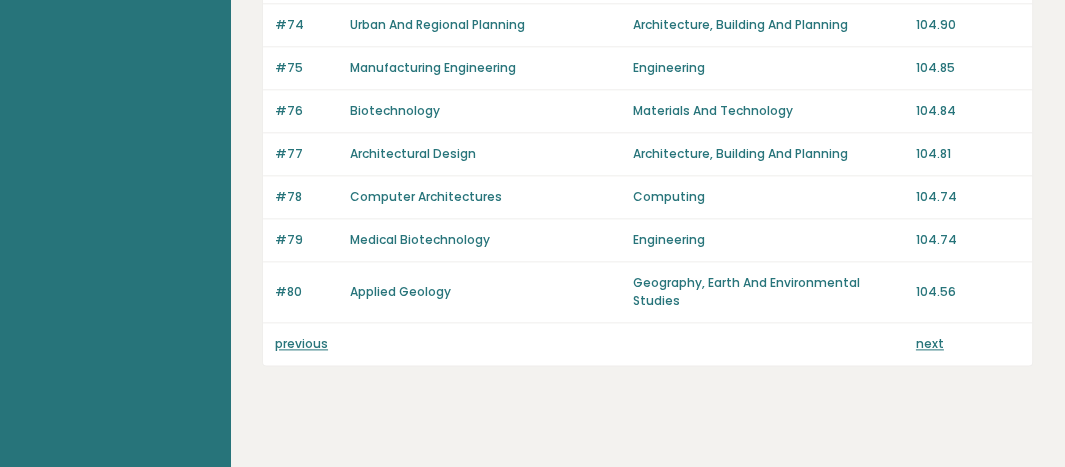 click on "next" at bounding box center [930, 343] 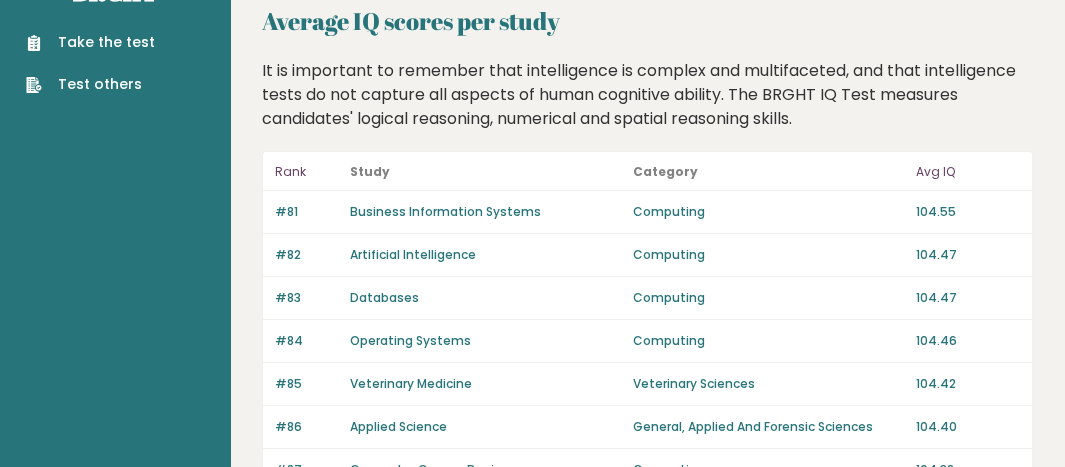 scroll, scrollTop: 0, scrollLeft: 0, axis: both 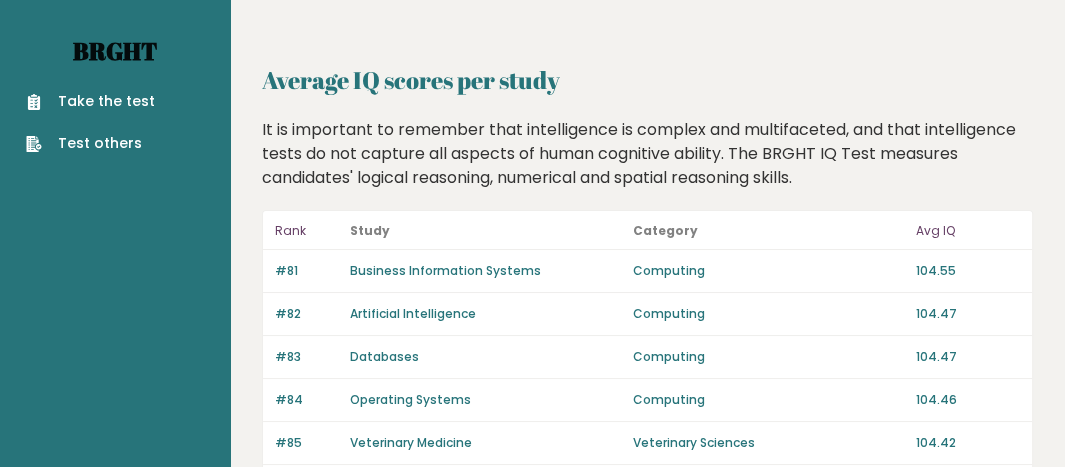 click on "Brght" at bounding box center [115, 51] 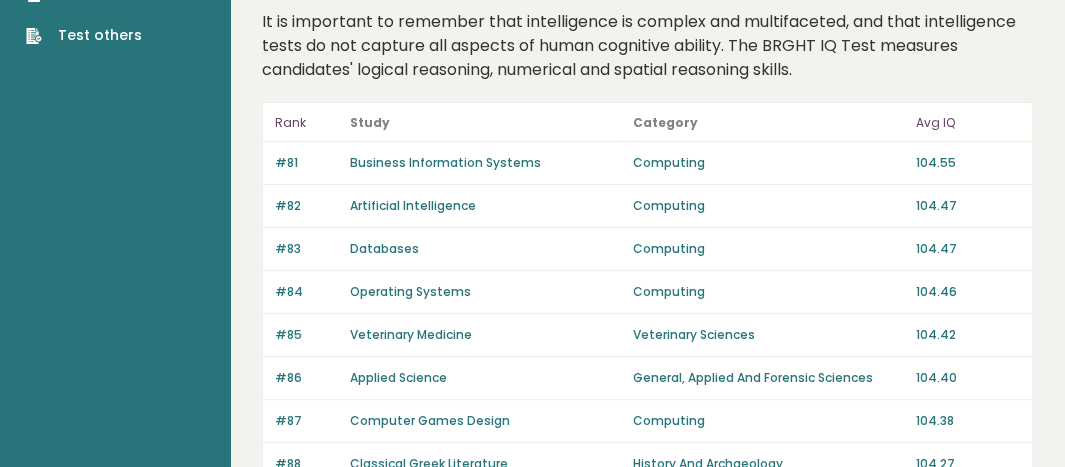 scroll, scrollTop: 0, scrollLeft: 0, axis: both 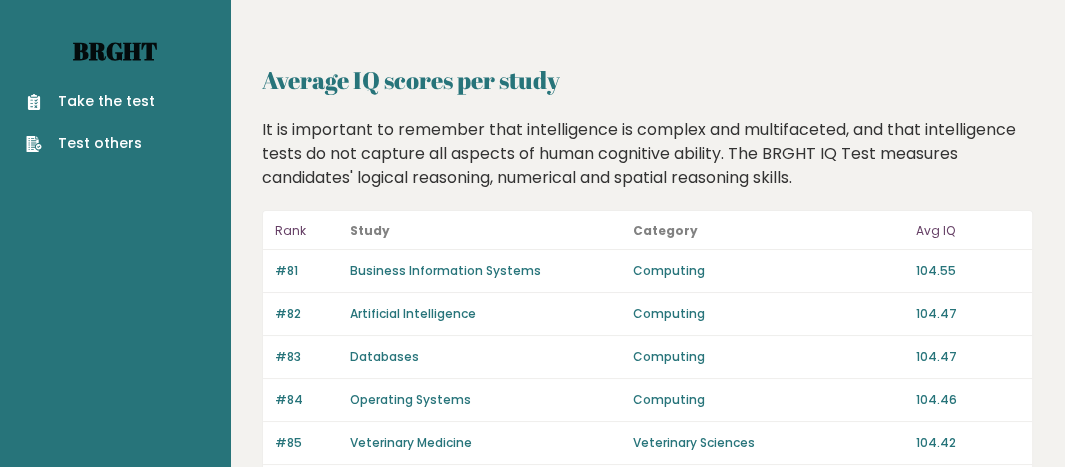 click on "Brght" at bounding box center [115, 51] 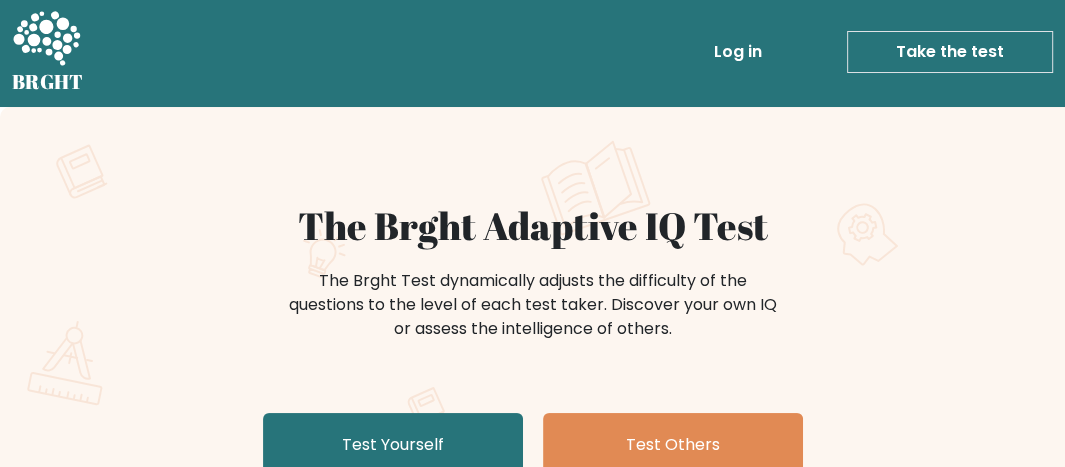 scroll, scrollTop: 0, scrollLeft: 0, axis: both 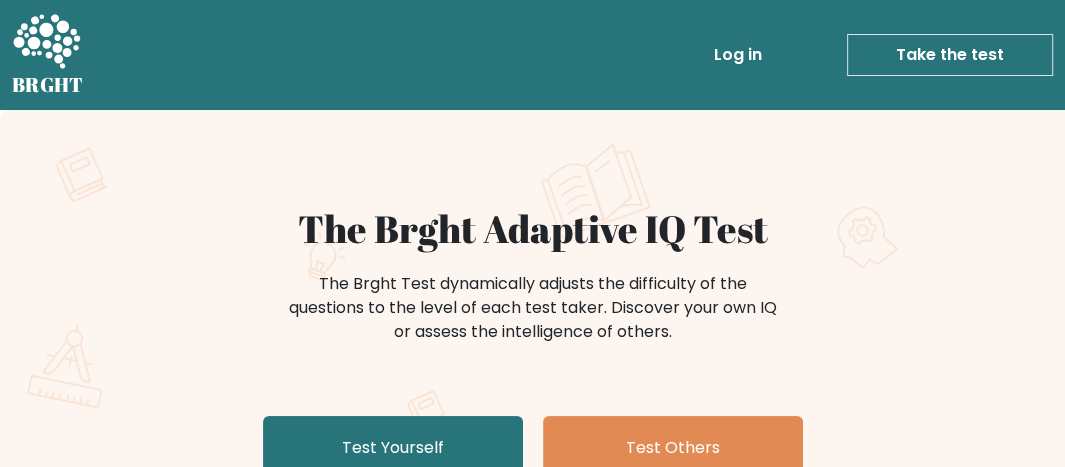 click on "Log in" at bounding box center [738, 55] 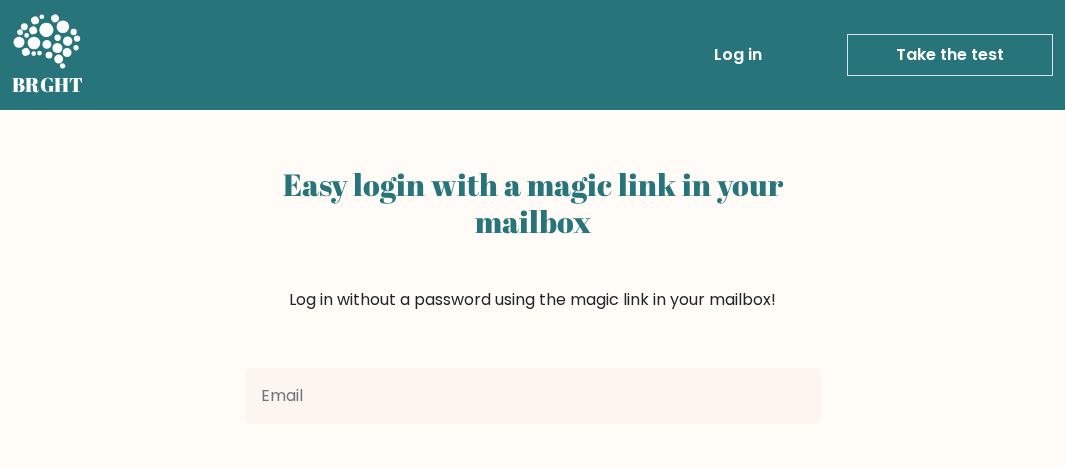 scroll, scrollTop: 0, scrollLeft: 0, axis: both 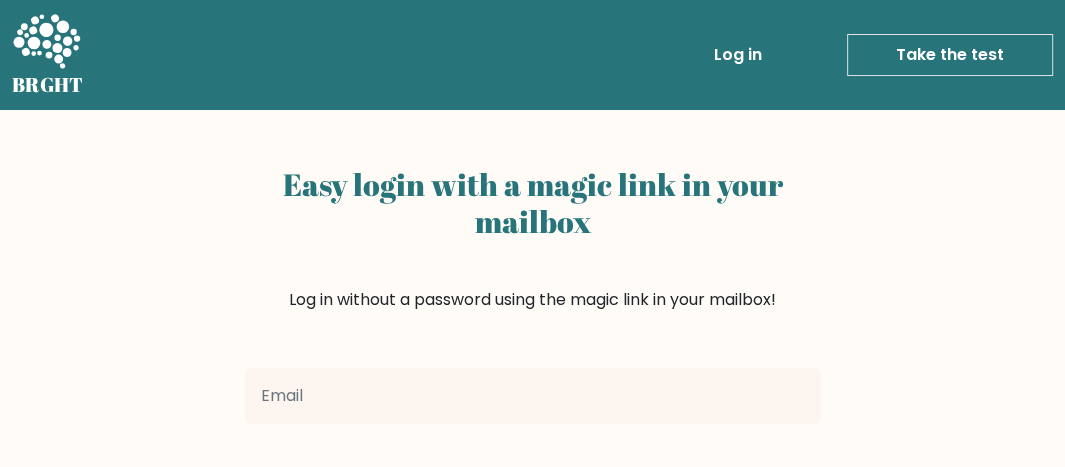 type on "[USERNAME]@example.com" 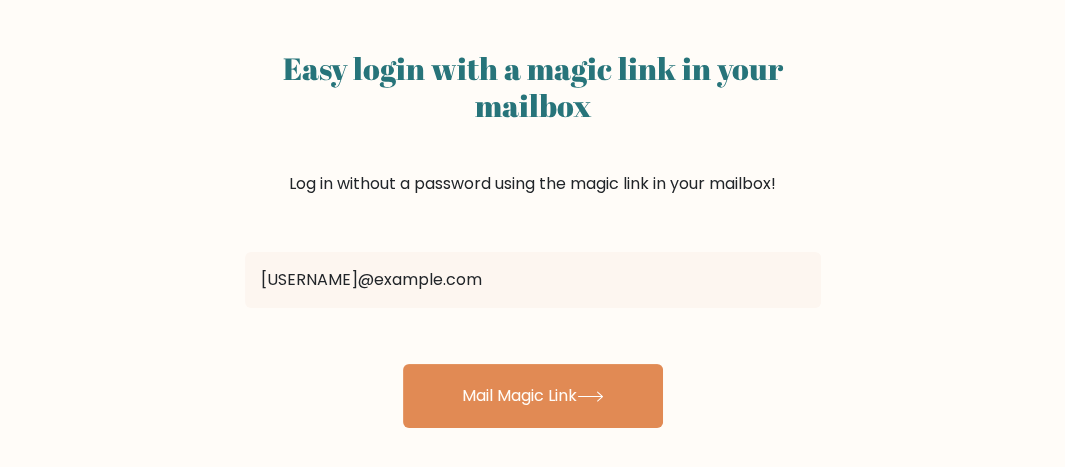 scroll, scrollTop: 300, scrollLeft: 0, axis: vertical 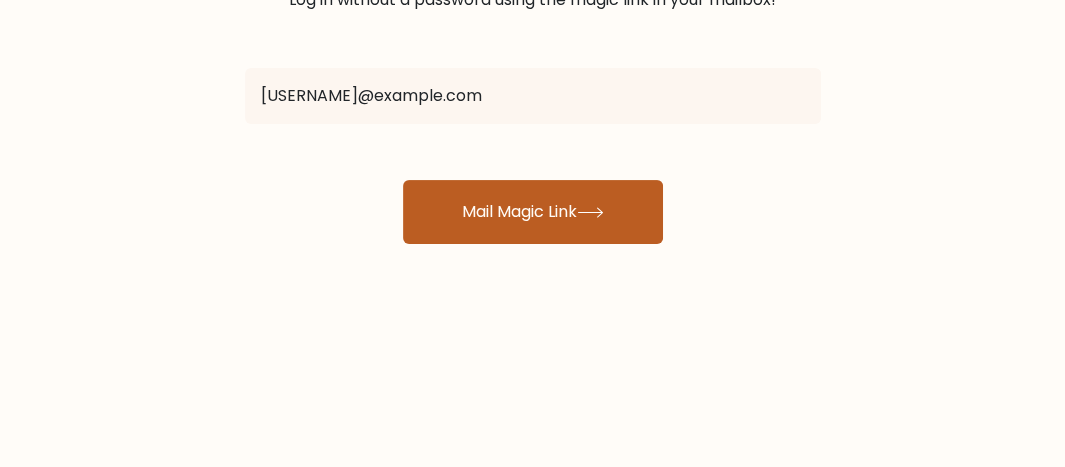 click on "Mail Magic Link" at bounding box center [533, 212] 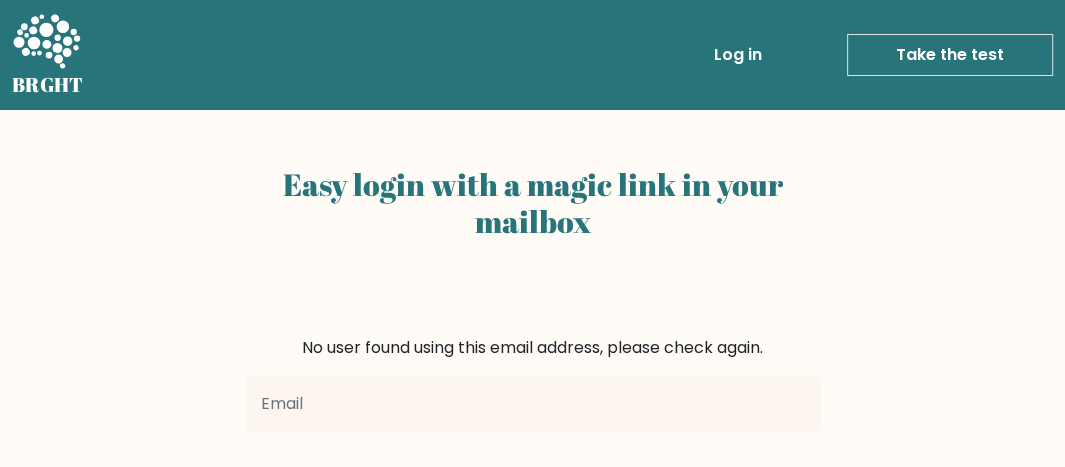 scroll, scrollTop: 100, scrollLeft: 0, axis: vertical 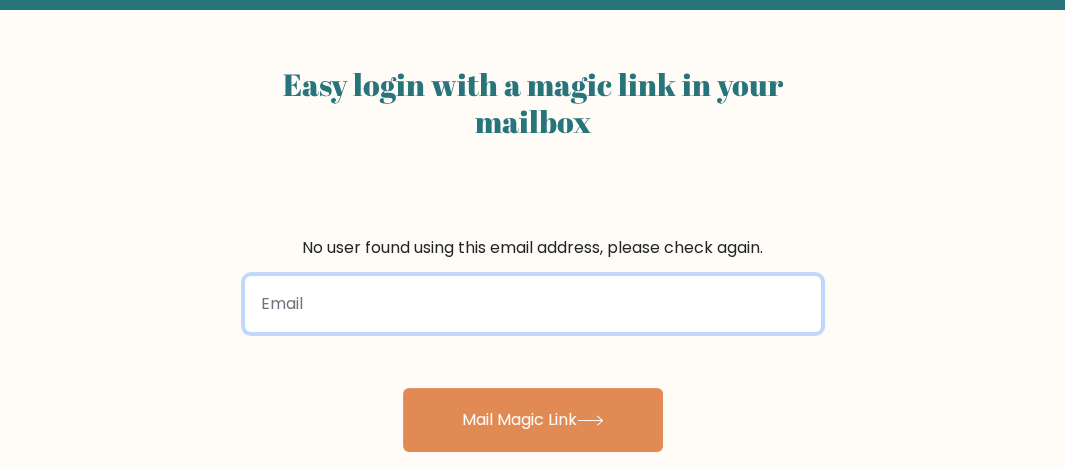 click at bounding box center [533, 304] 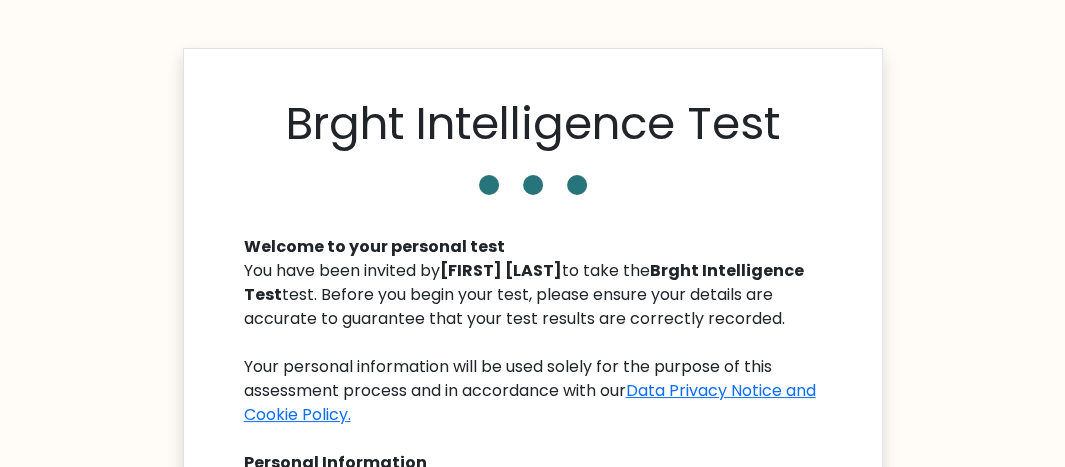 scroll, scrollTop: 500, scrollLeft: 0, axis: vertical 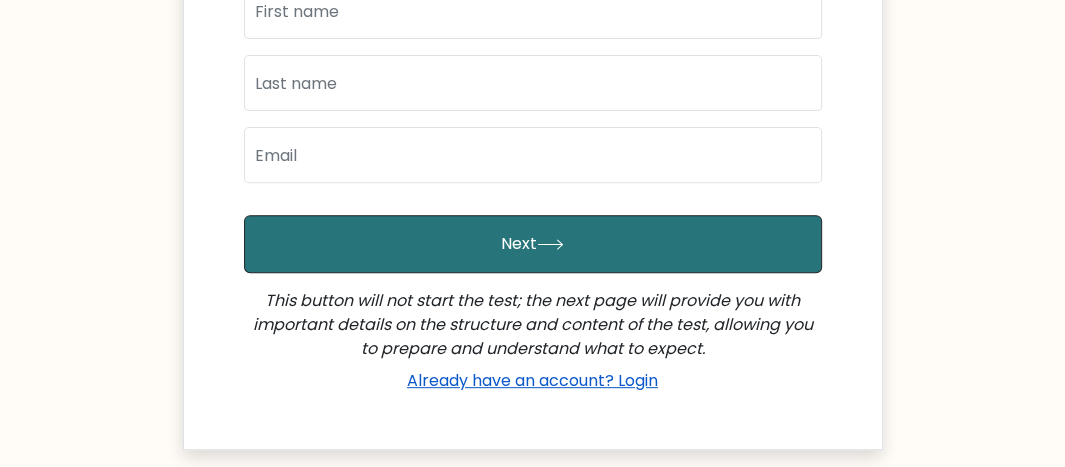 click on "Already have an account? Login" at bounding box center (532, 380) 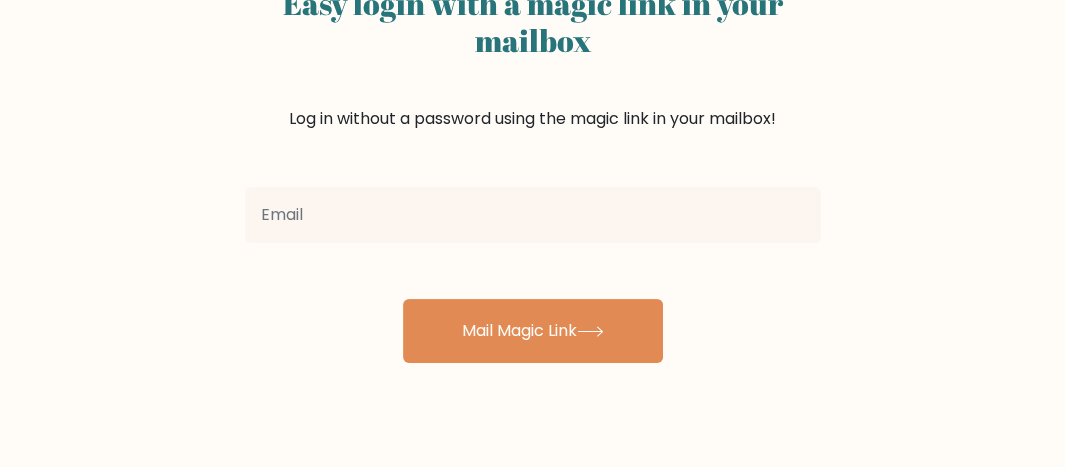 scroll, scrollTop: 300, scrollLeft: 0, axis: vertical 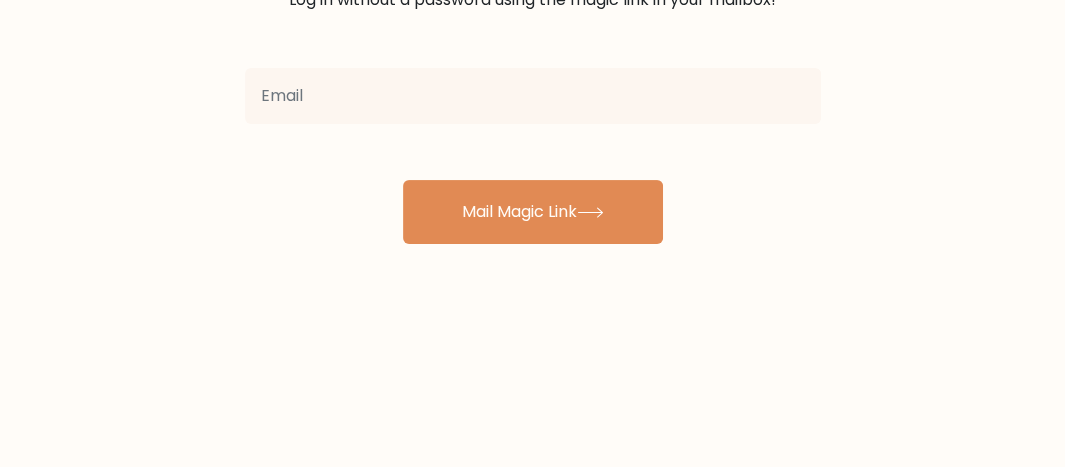 click at bounding box center (533, 96) 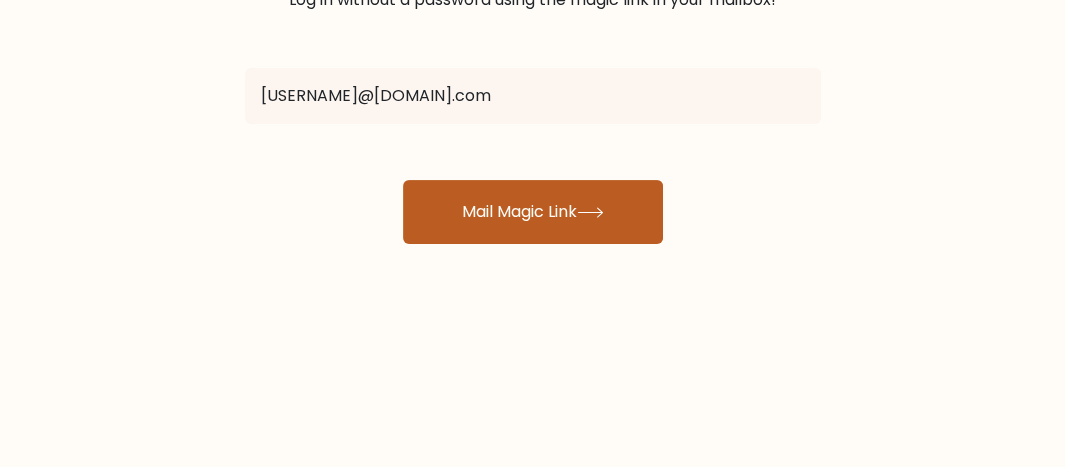 click on "Mail Magic Link" at bounding box center (533, 212) 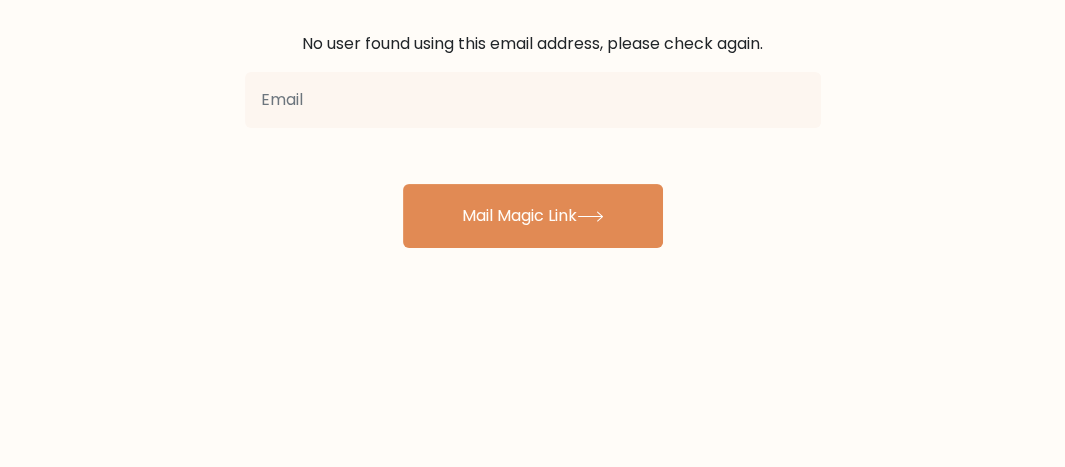 scroll, scrollTop: 200, scrollLeft: 0, axis: vertical 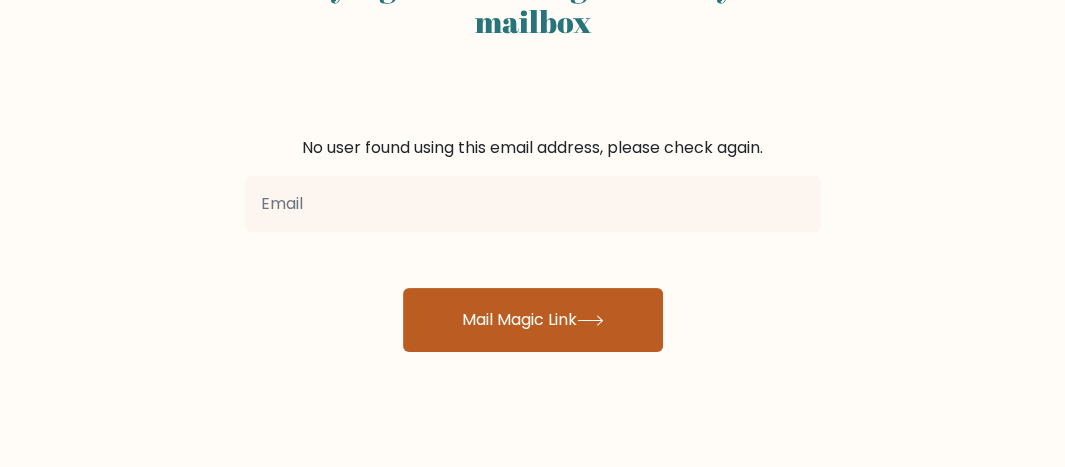 click on "Mail Magic Link" at bounding box center [533, 320] 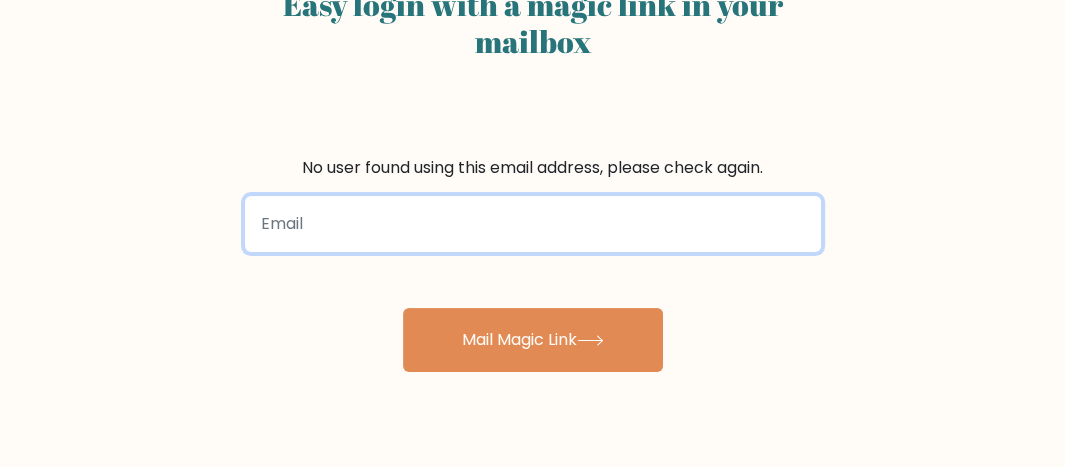 scroll, scrollTop: 0, scrollLeft: 0, axis: both 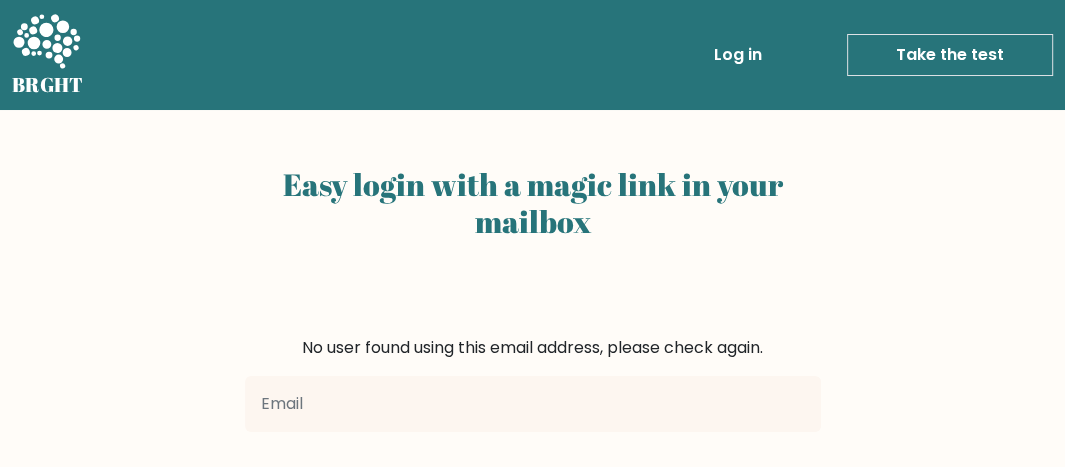 click on "Log in" at bounding box center [738, 55] 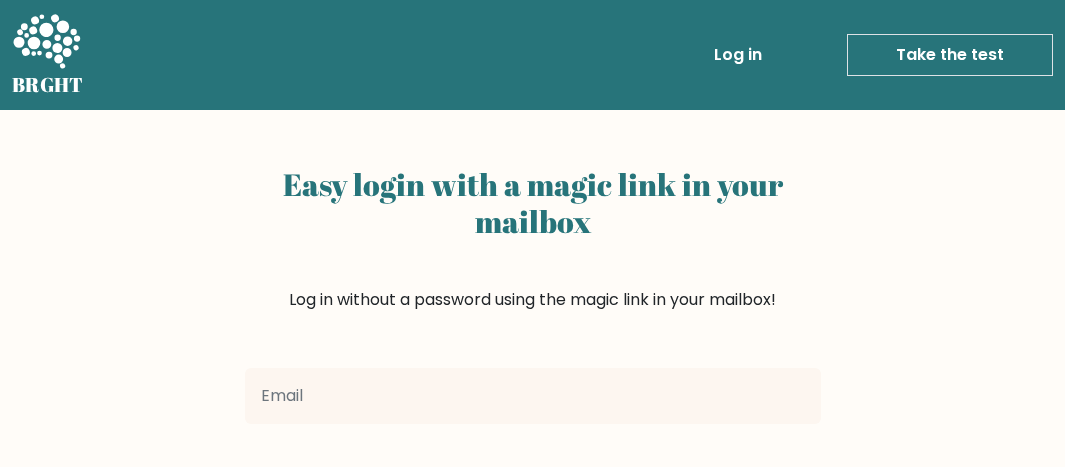 scroll, scrollTop: 100, scrollLeft: 0, axis: vertical 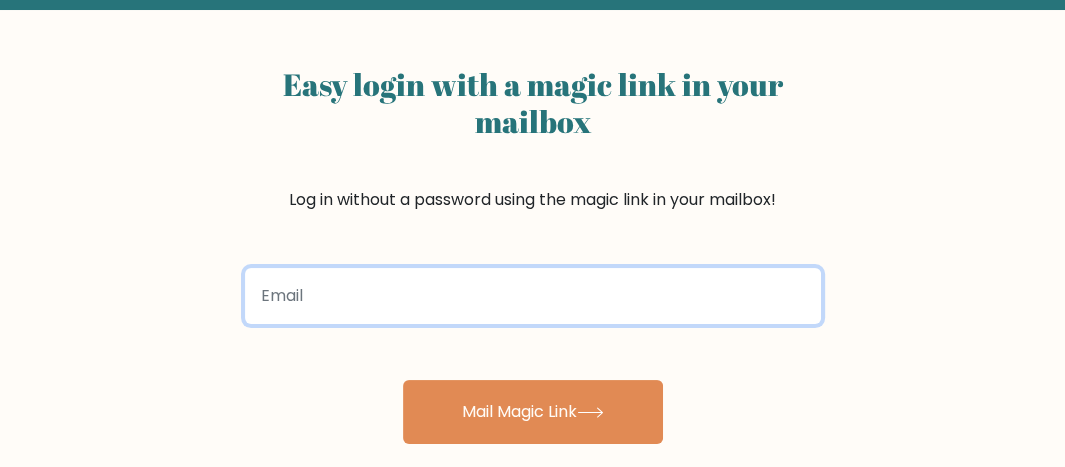 click at bounding box center (533, 296) 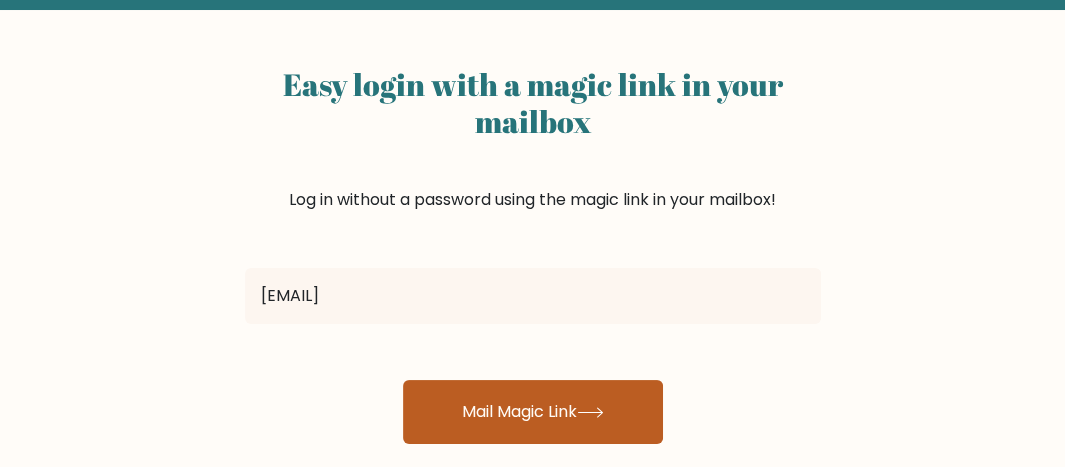 click on "Mail Magic Link" at bounding box center [533, 412] 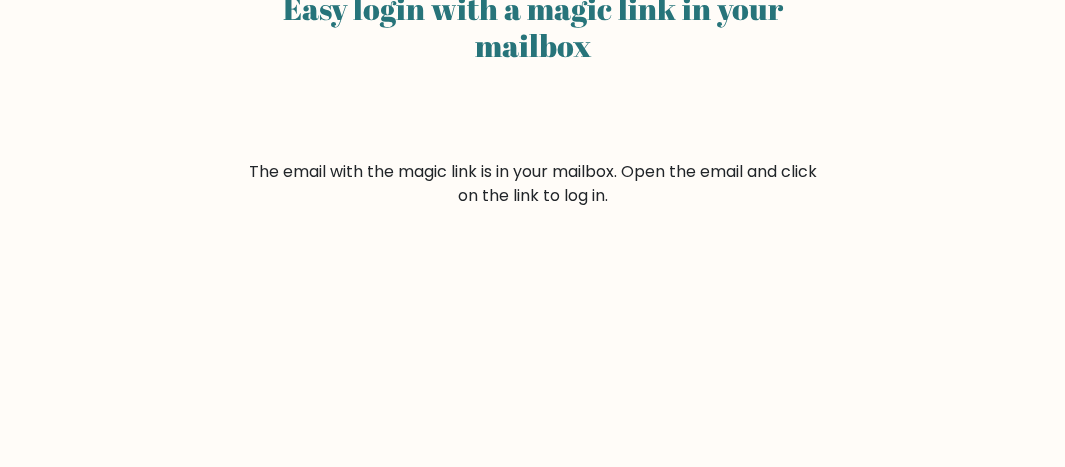 scroll, scrollTop: 200, scrollLeft: 0, axis: vertical 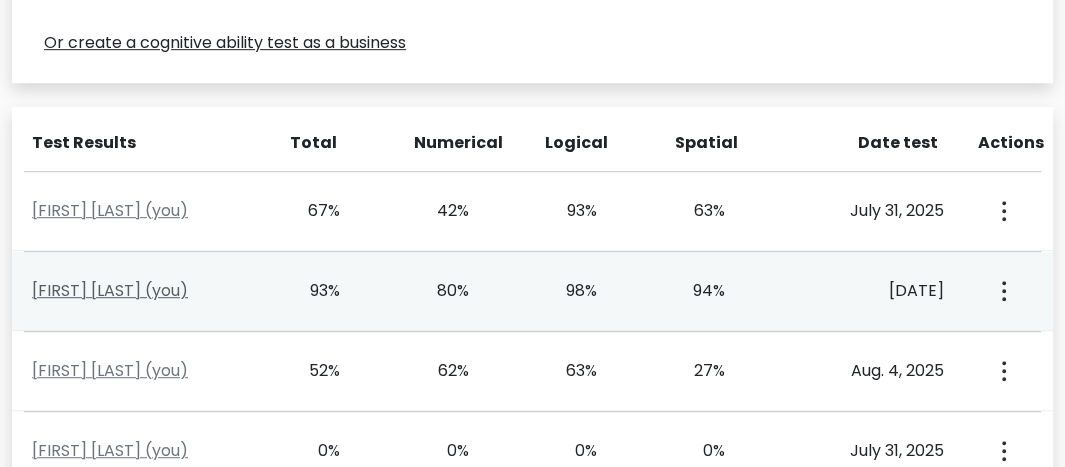 click on "[FIRST] [LAST] (you)" at bounding box center [110, 290] 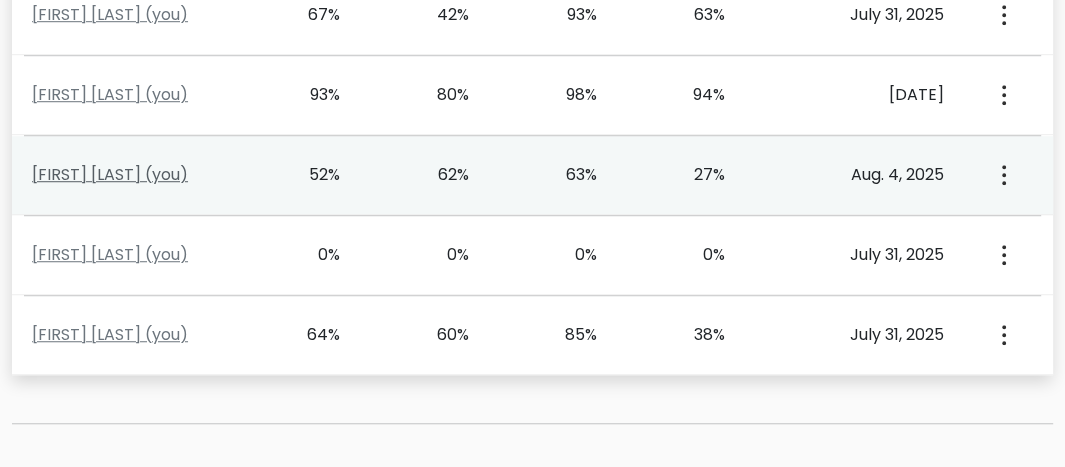 scroll, scrollTop: 1000, scrollLeft: 0, axis: vertical 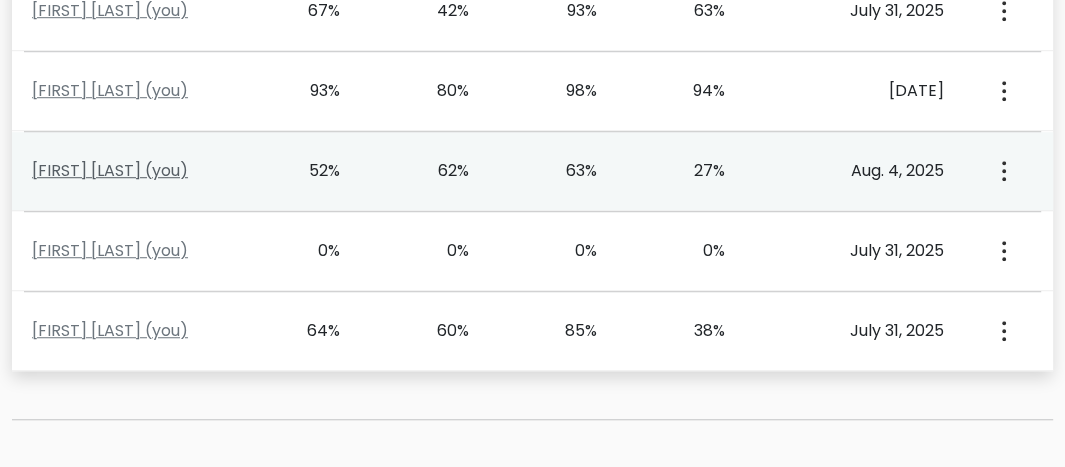 click on "YONG hang Lai (you)" at bounding box center [110, 170] 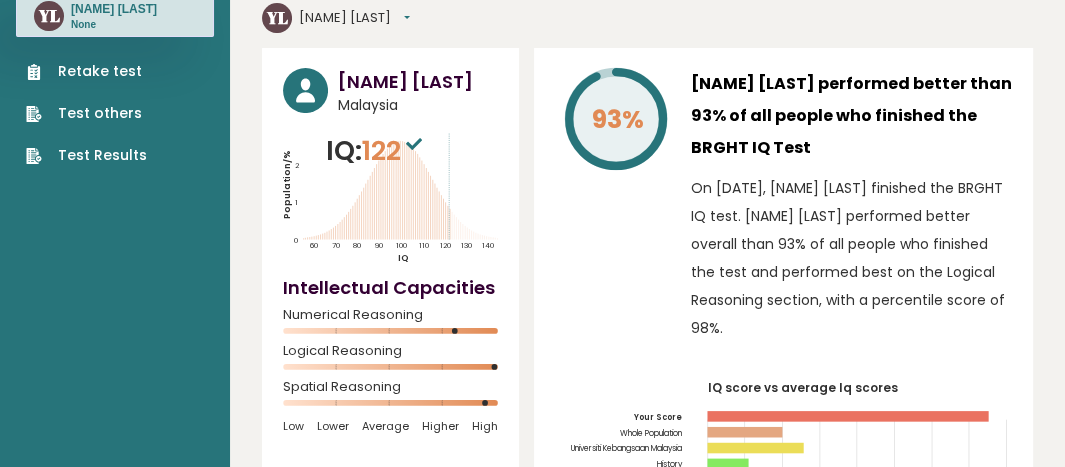 scroll, scrollTop: 0, scrollLeft: 0, axis: both 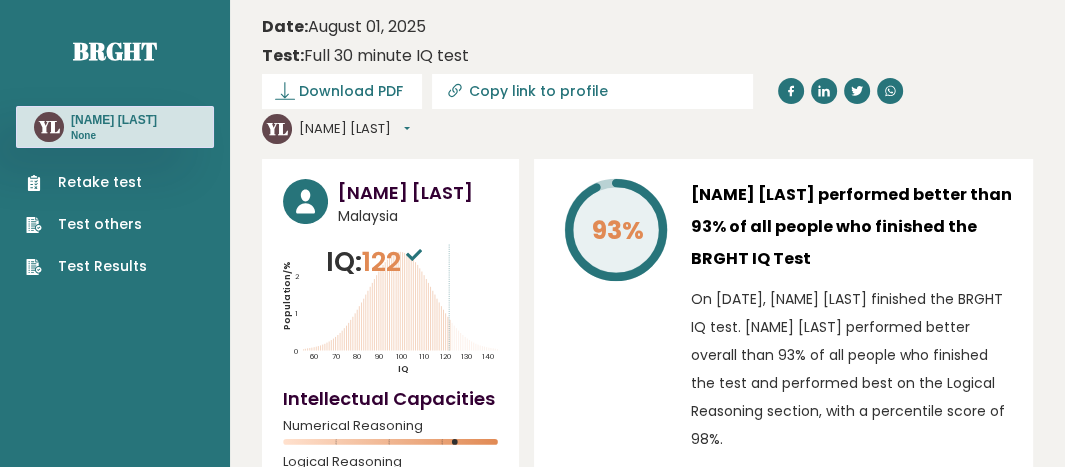 click on "Test Results" at bounding box center [86, 266] 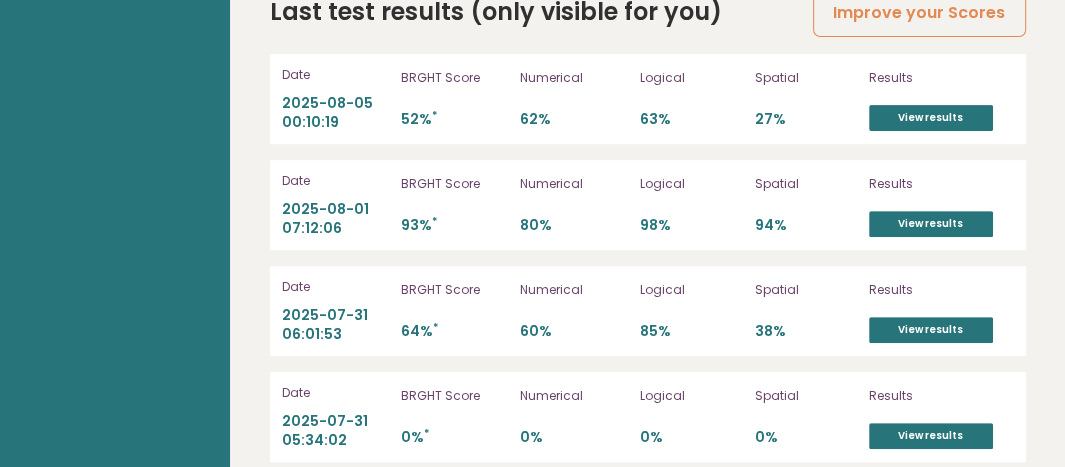 scroll, scrollTop: 5724, scrollLeft: 0, axis: vertical 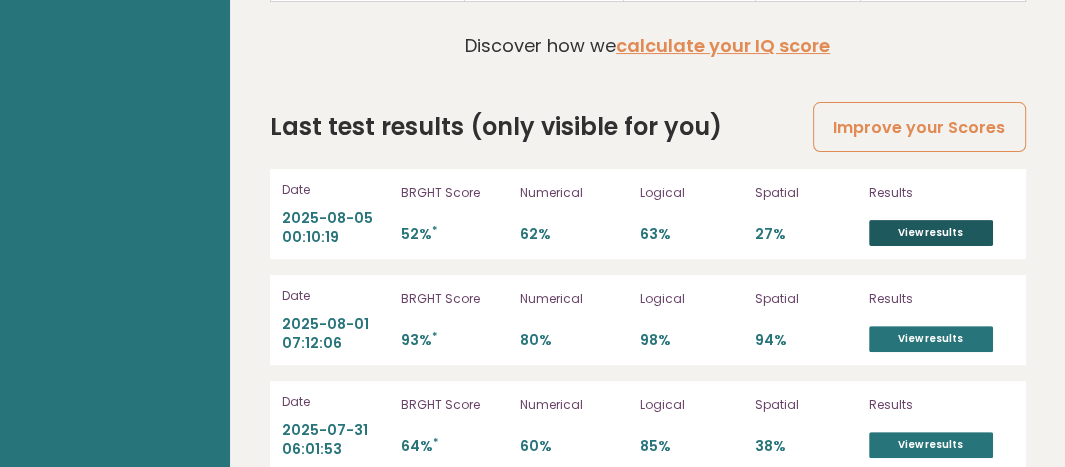 click on "View results" at bounding box center [931, 233] 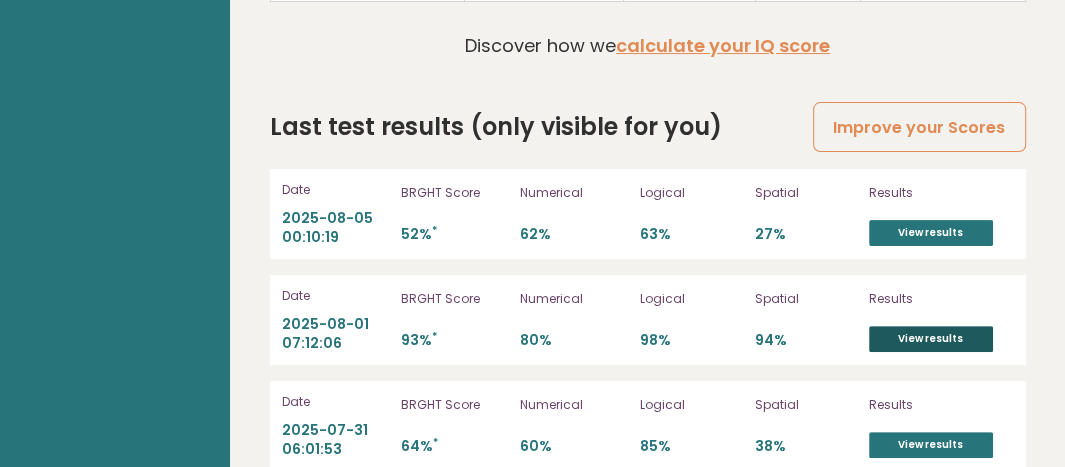 click on "View results" at bounding box center [931, 339] 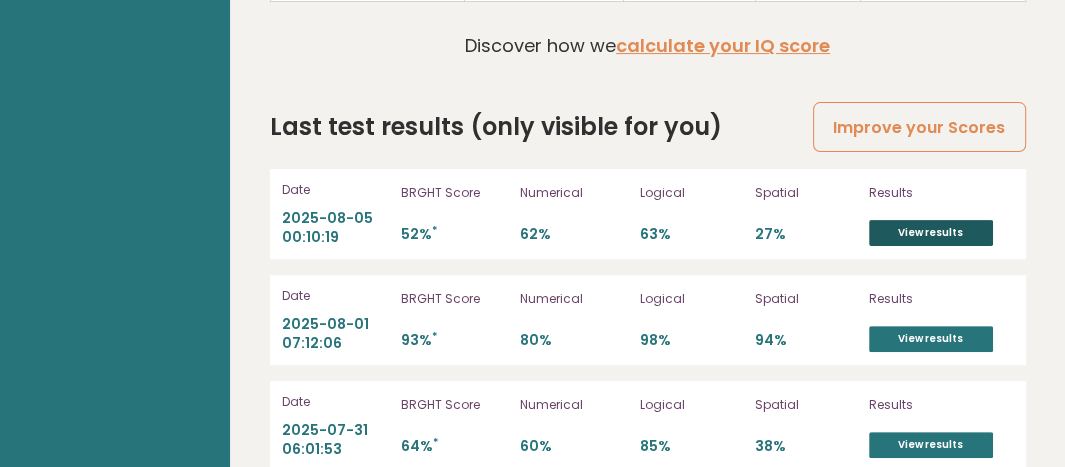 click on "View results" at bounding box center [931, 233] 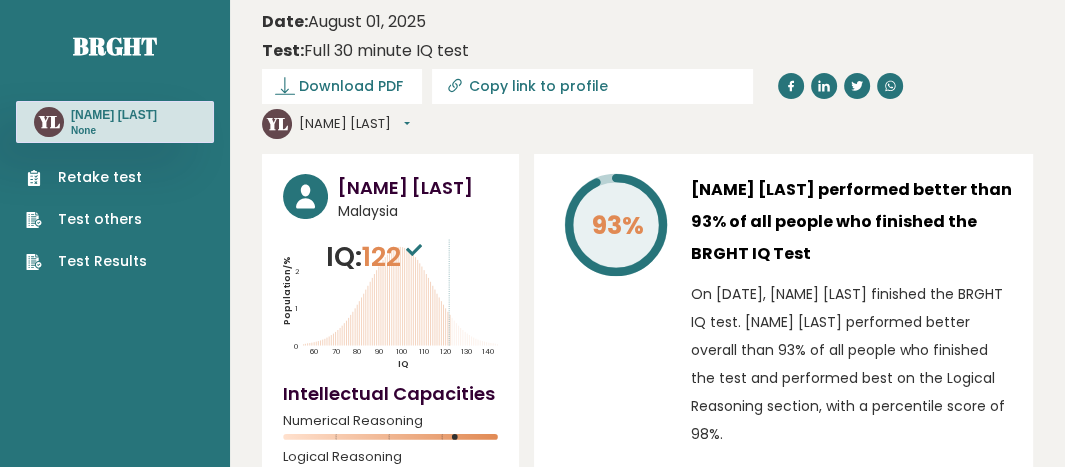 scroll, scrollTop: 0, scrollLeft: 0, axis: both 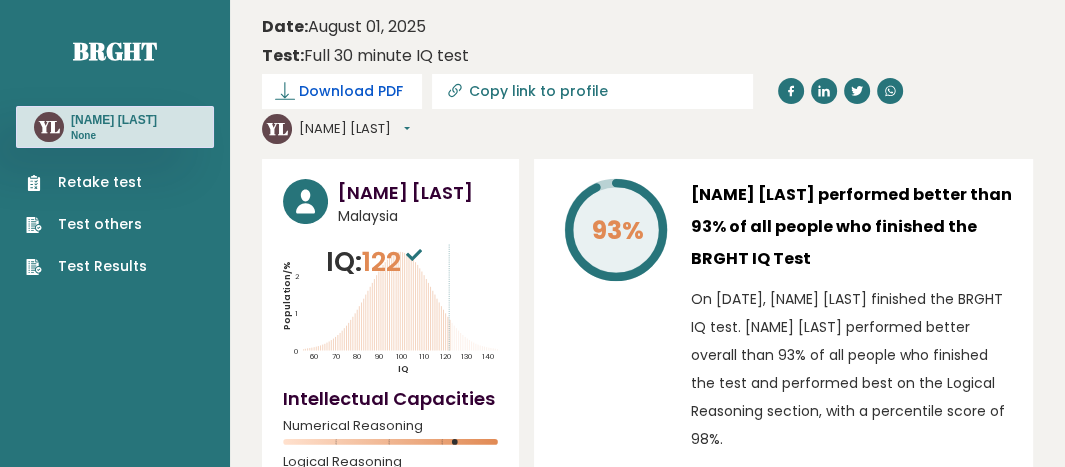click on "Download PDF" at bounding box center [351, 91] 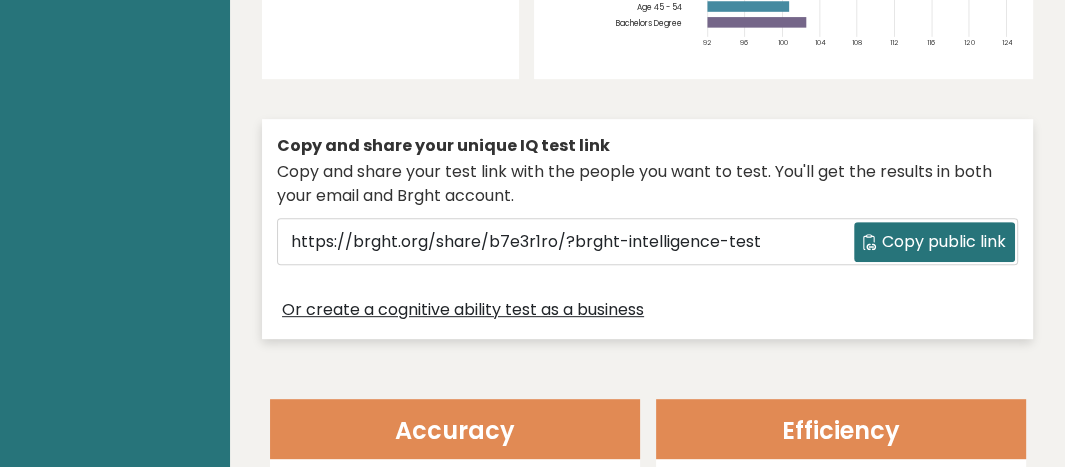 scroll, scrollTop: 0, scrollLeft: 0, axis: both 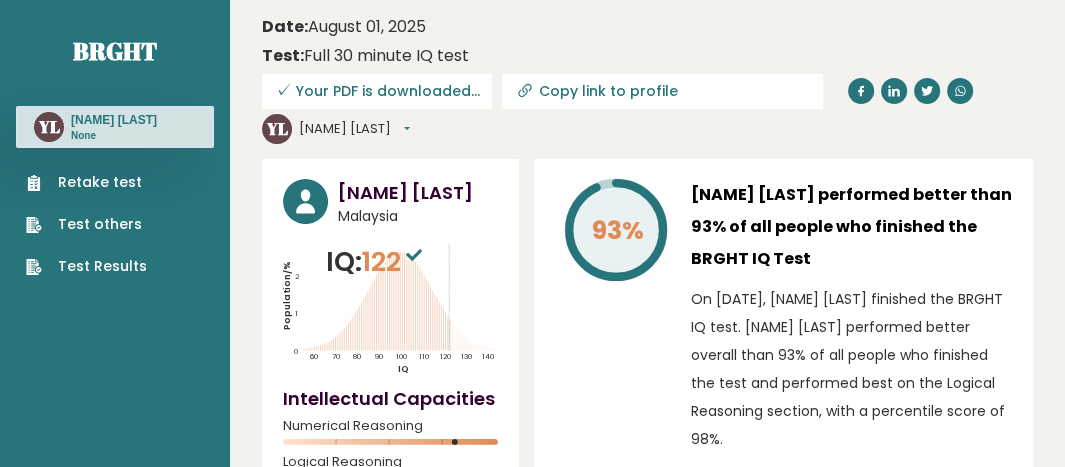 click on "Test Results" at bounding box center [86, 266] 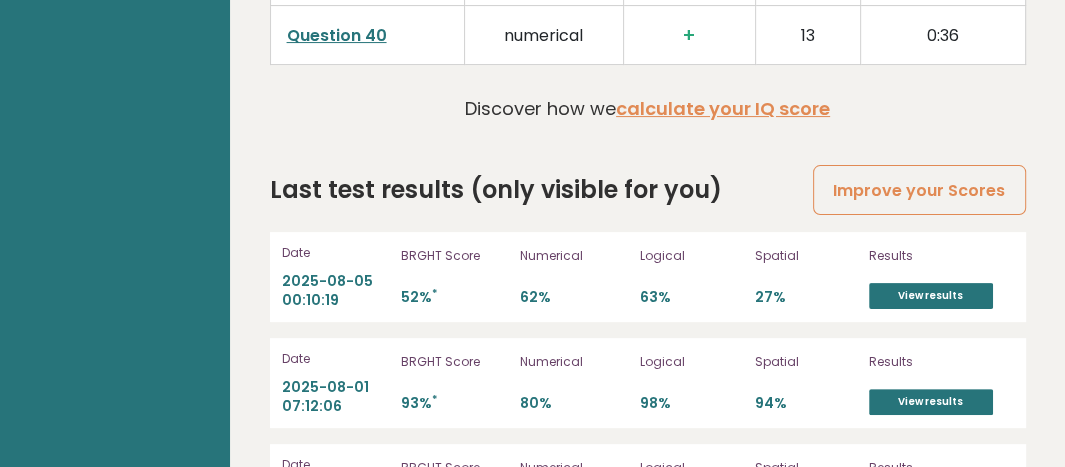 scroll, scrollTop: 5660, scrollLeft: 0, axis: vertical 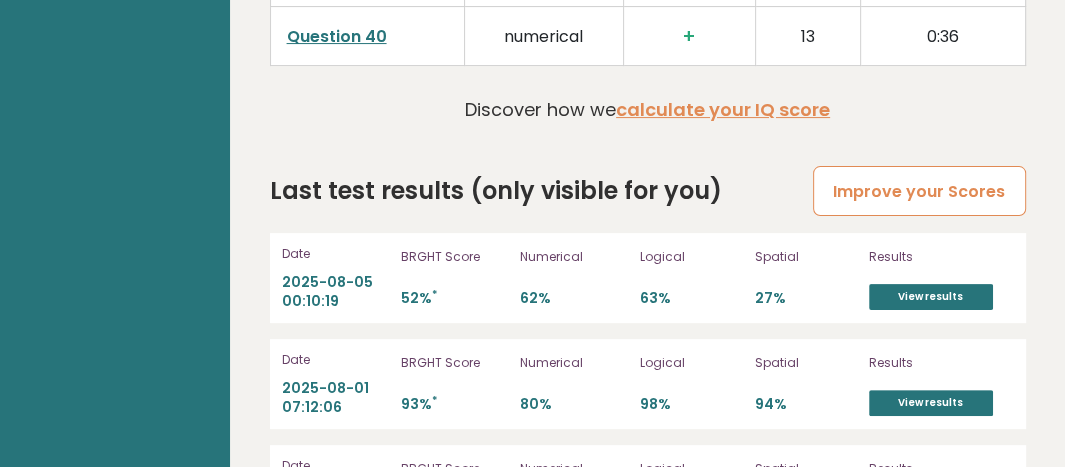 click on "Improve your Scores" at bounding box center (919, 191) 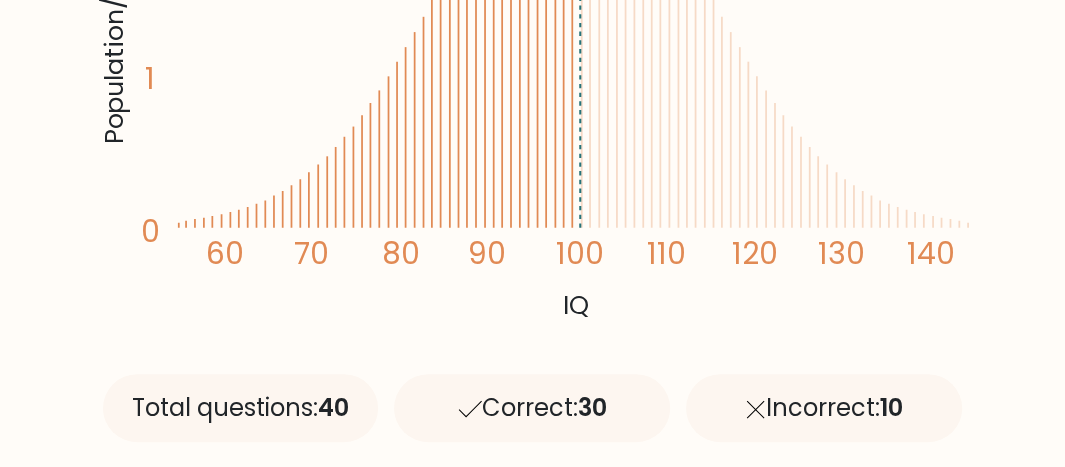 scroll, scrollTop: 400, scrollLeft: 0, axis: vertical 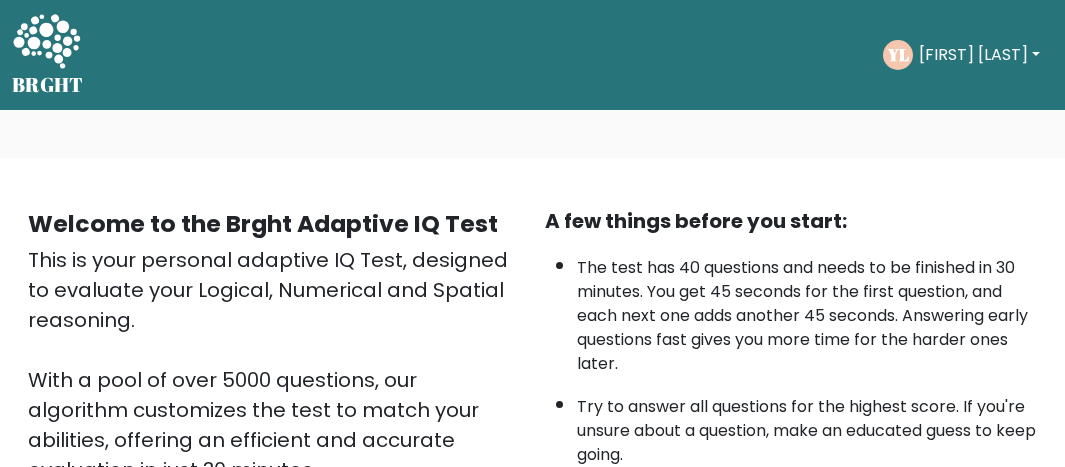 click on "Start the Test" at bounding box center [640, 682] 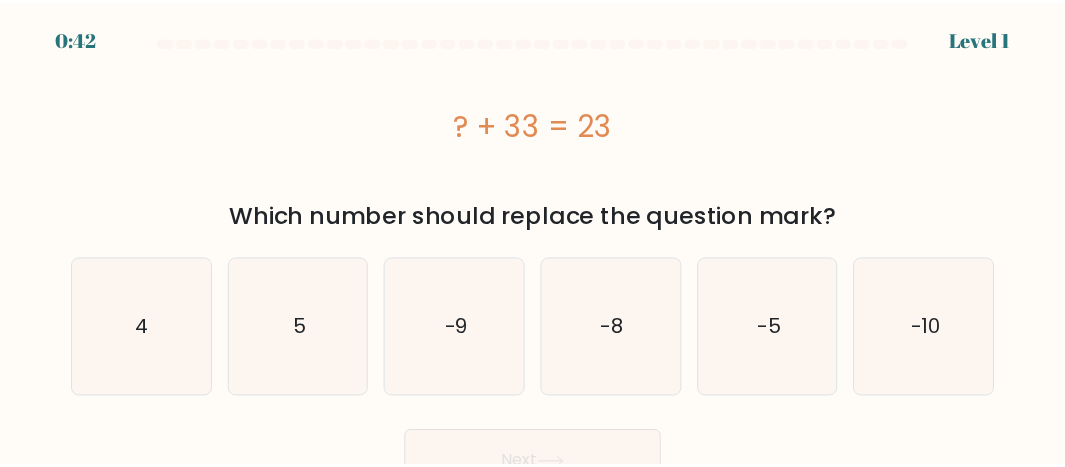 scroll, scrollTop: 0, scrollLeft: 0, axis: both 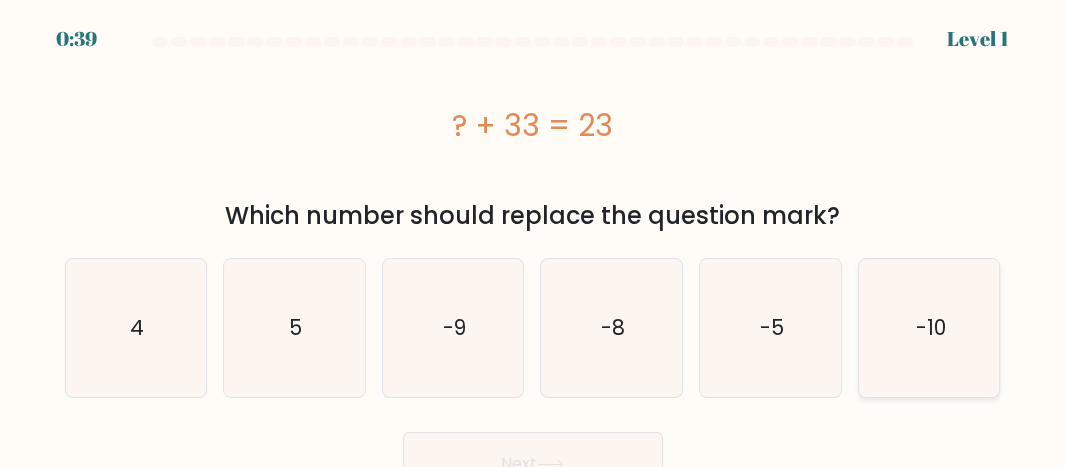 click on "-10" 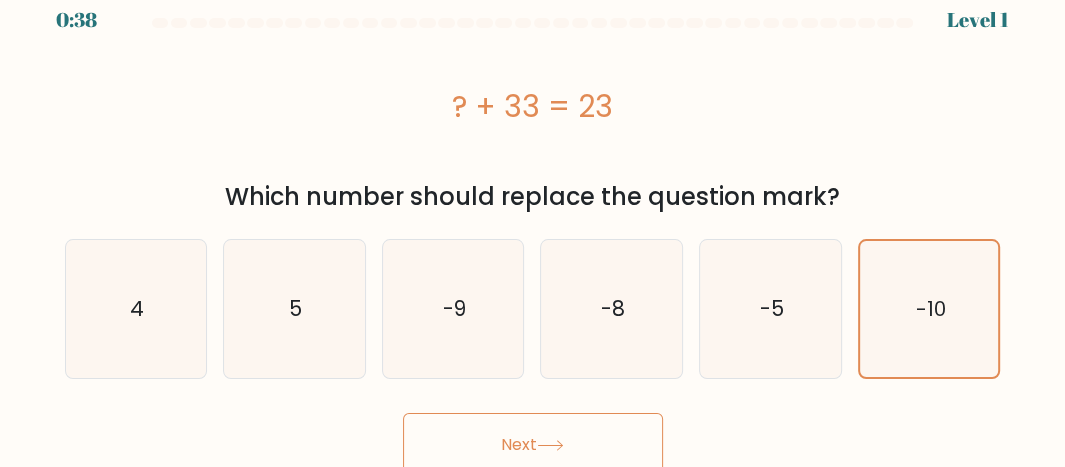 scroll, scrollTop: 28, scrollLeft: 0, axis: vertical 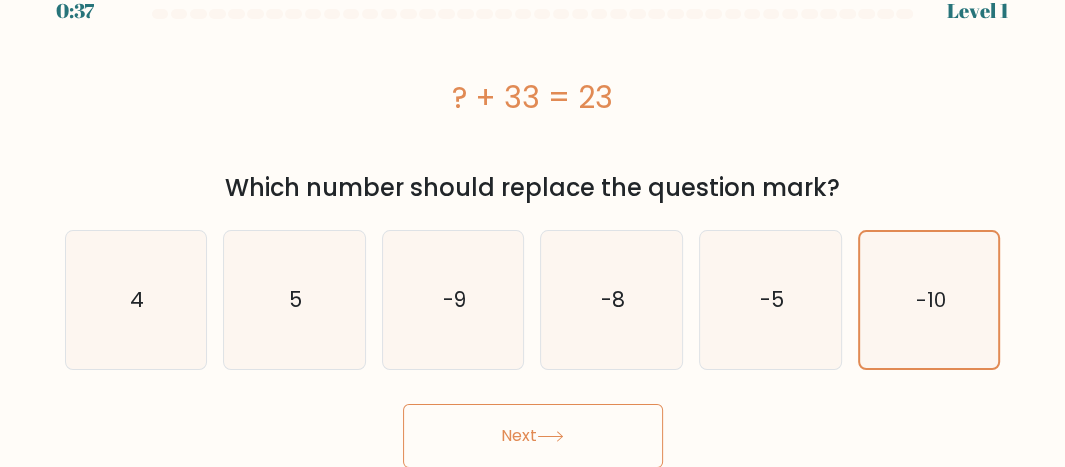 click on "Next" at bounding box center [533, 436] 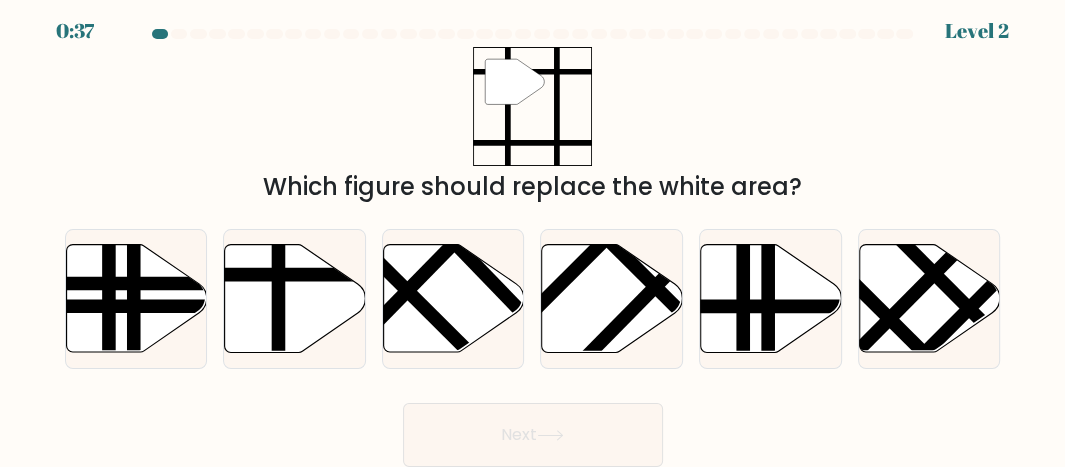 scroll, scrollTop: 7, scrollLeft: 0, axis: vertical 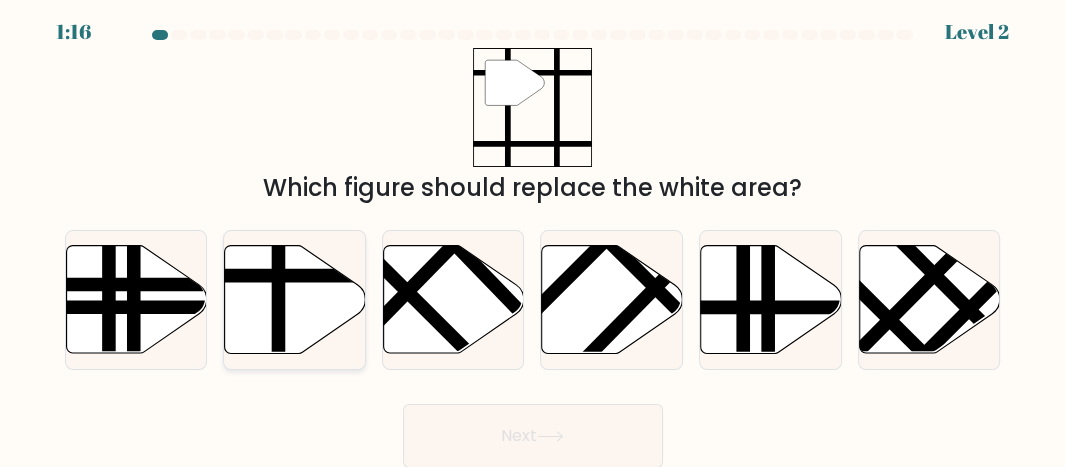 click 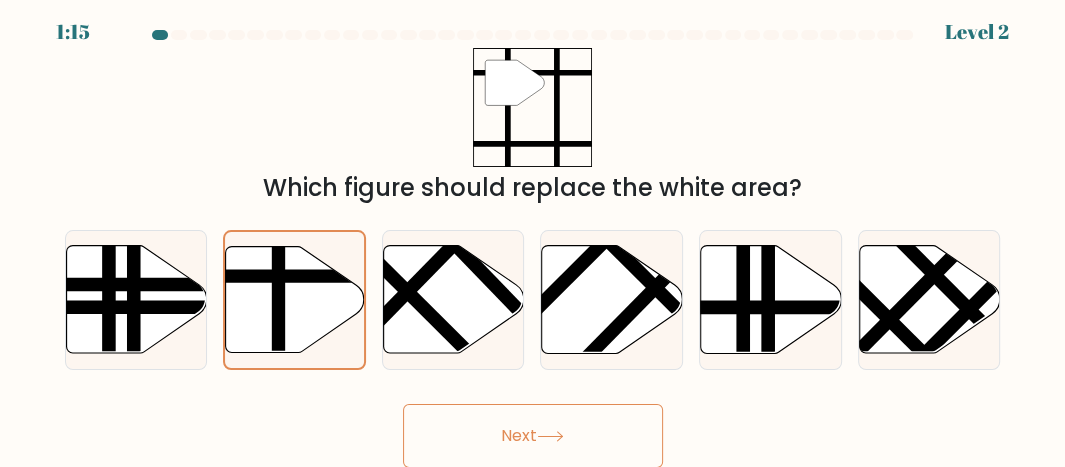 click on "Next" at bounding box center [533, 436] 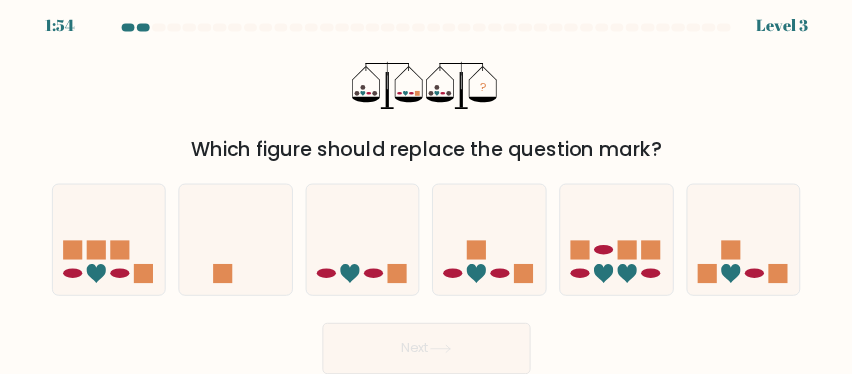 scroll, scrollTop: 0, scrollLeft: 0, axis: both 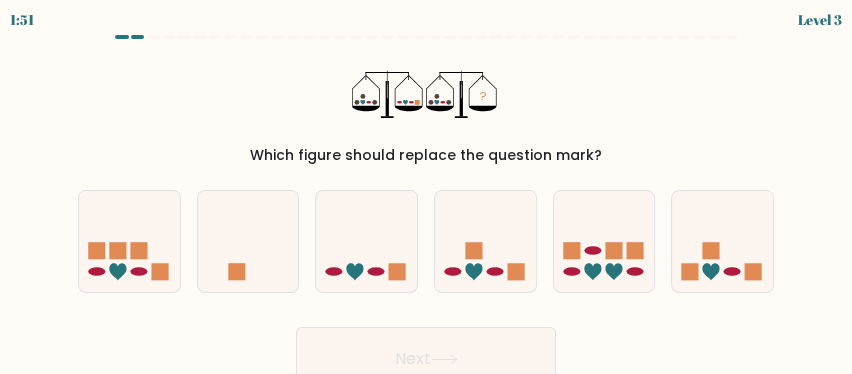 drag, startPoint x: 1056, startPoint y: 4, endPoint x: 137, endPoint y: 139, distance: 928.86273 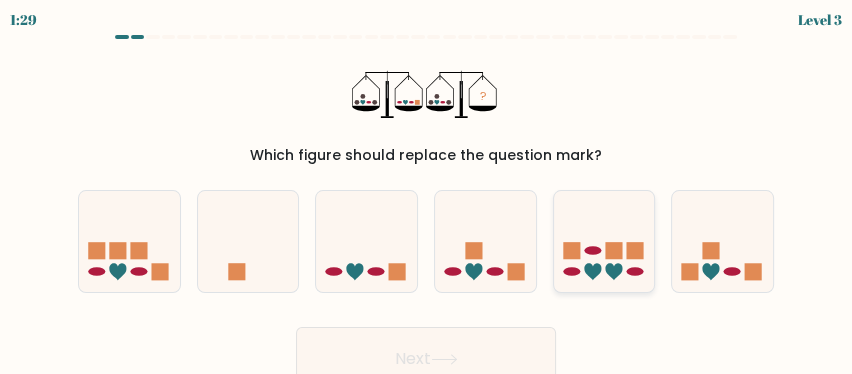 click 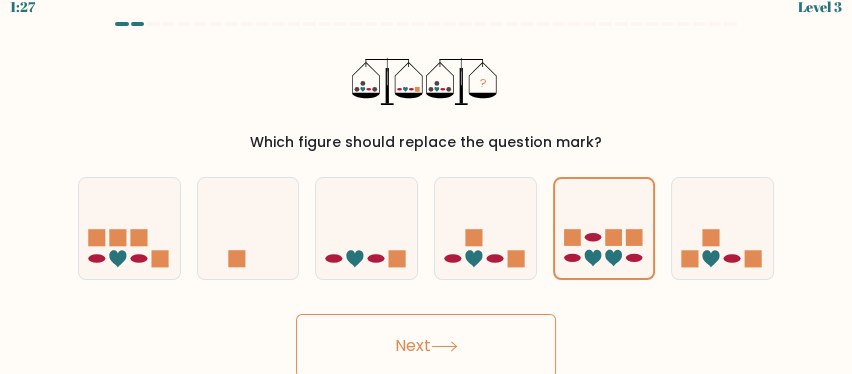 scroll, scrollTop: 16, scrollLeft: 0, axis: vertical 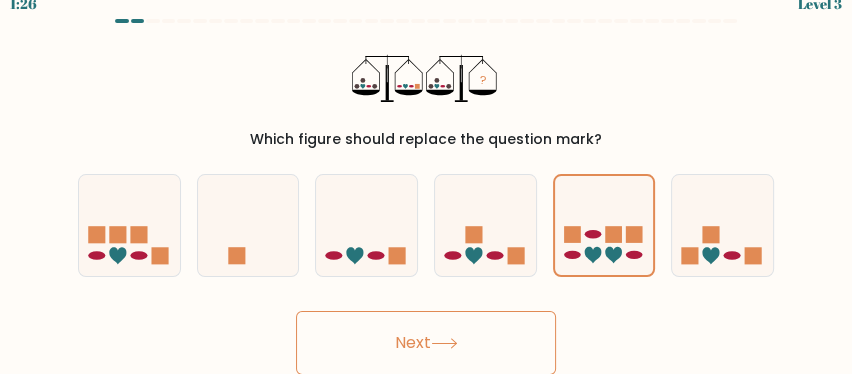 click on "Next" at bounding box center (426, 343) 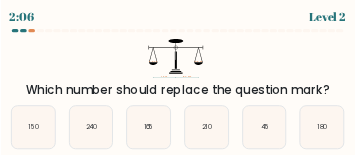 scroll, scrollTop: 0, scrollLeft: 0, axis: both 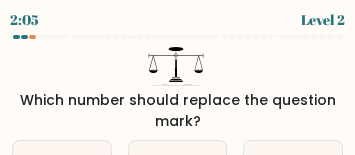 drag, startPoint x: 863, startPoint y: 6, endPoint x: 60, endPoint y: 58, distance: 804.68195 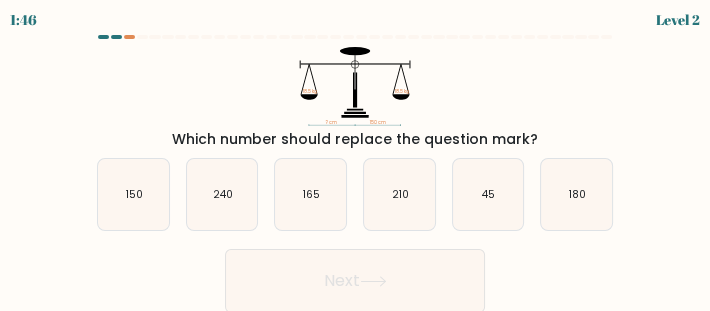 scroll, scrollTop: 0, scrollLeft: 0, axis: both 